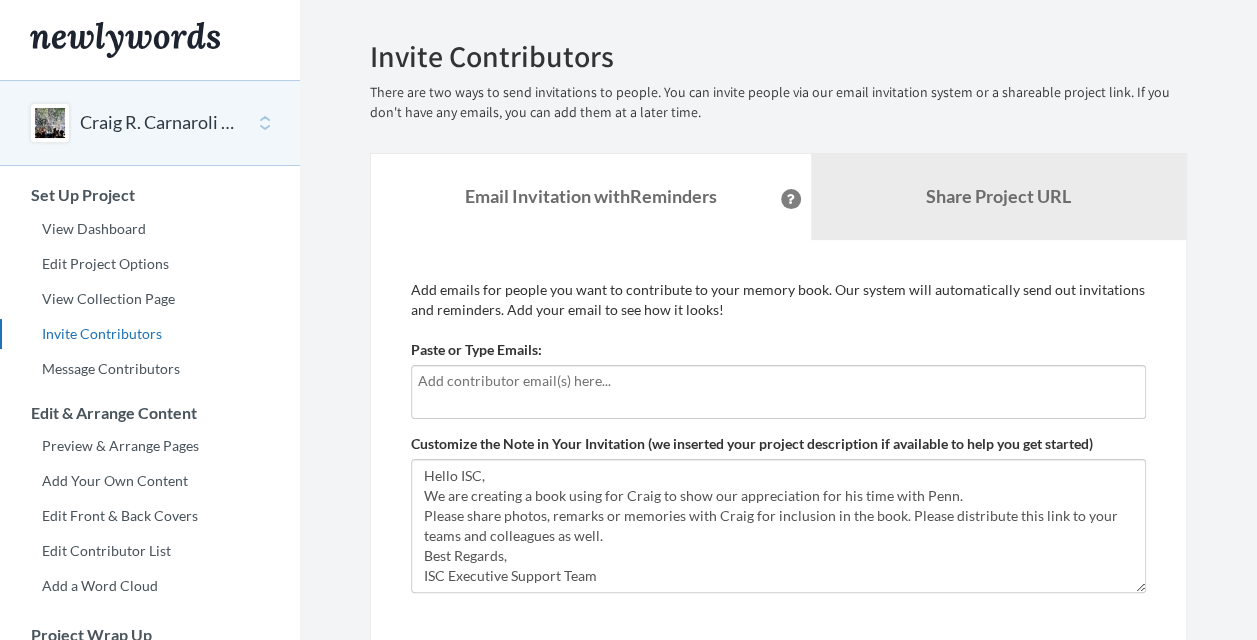 scroll, scrollTop: 0, scrollLeft: 0, axis: both 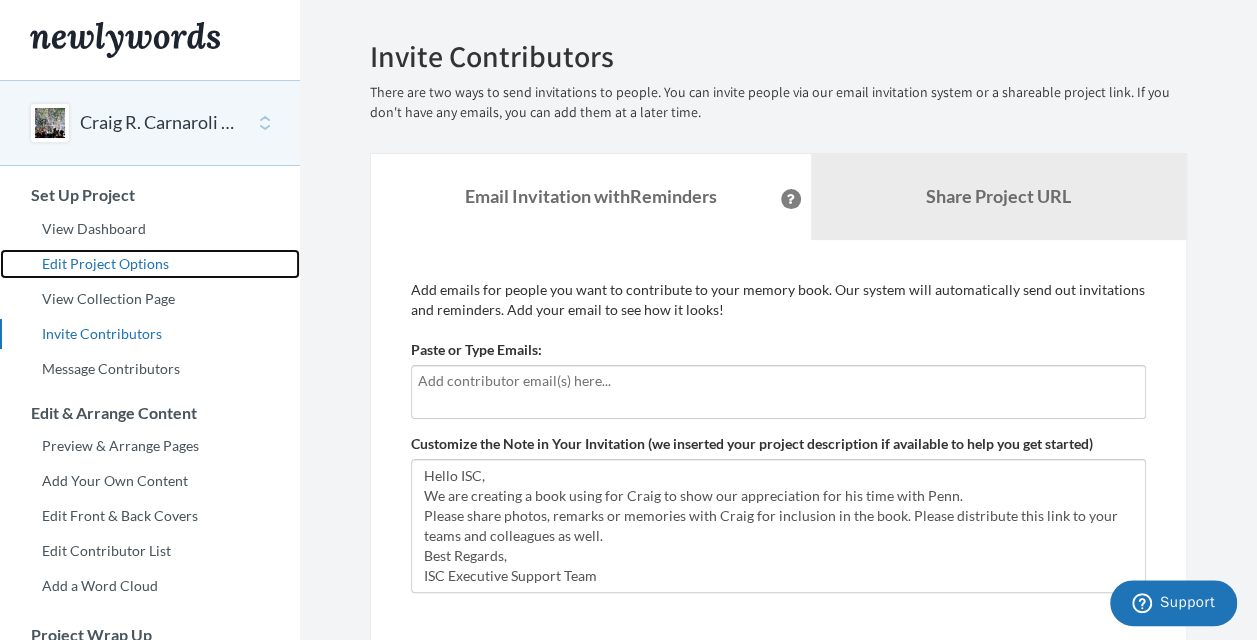 click on "Edit Project Options" at bounding box center (150, 264) 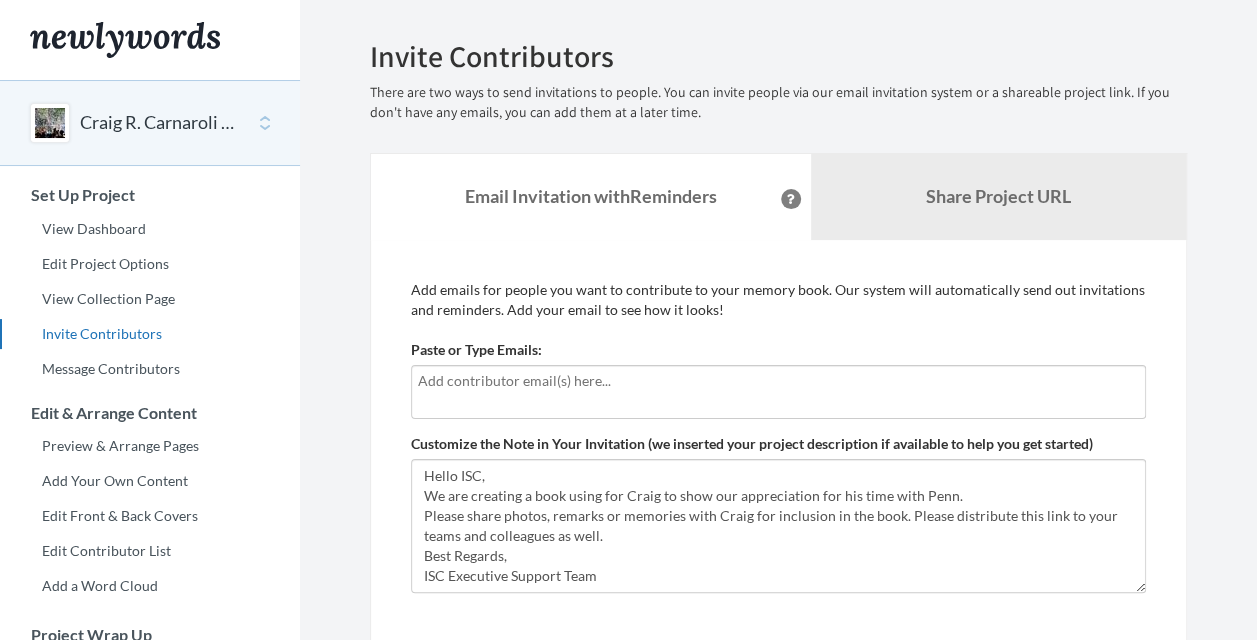 scroll, scrollTop: 0, scrollLeft: 0, axis: both 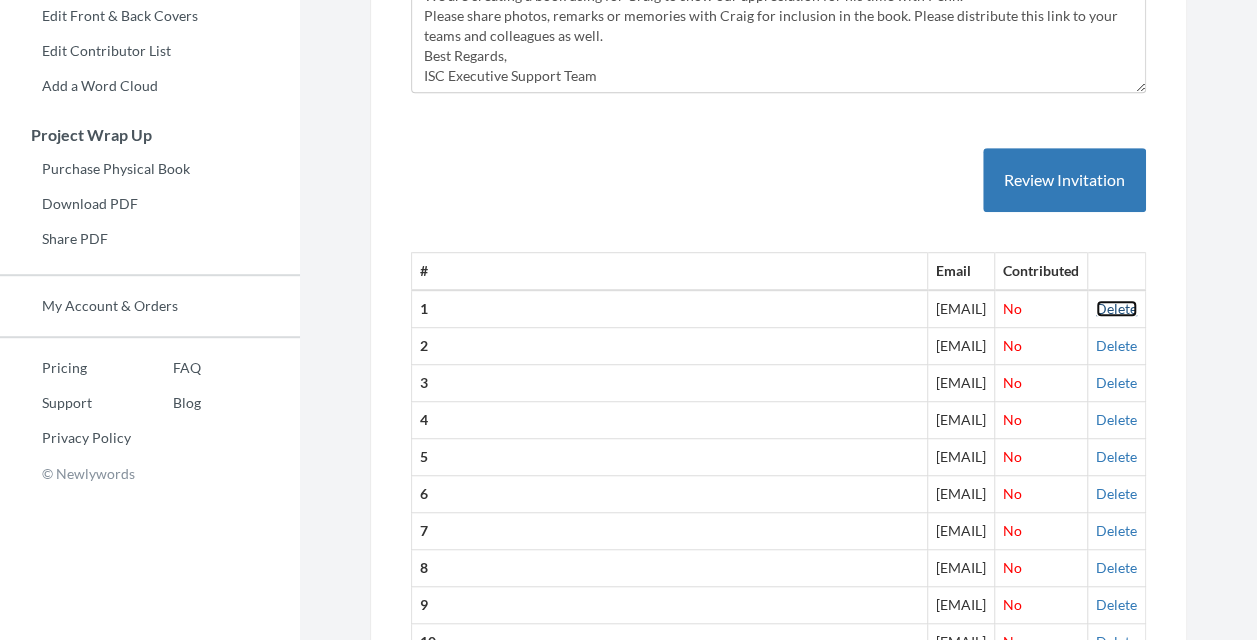 click on "Delete" at bounding box center (1116, 308) 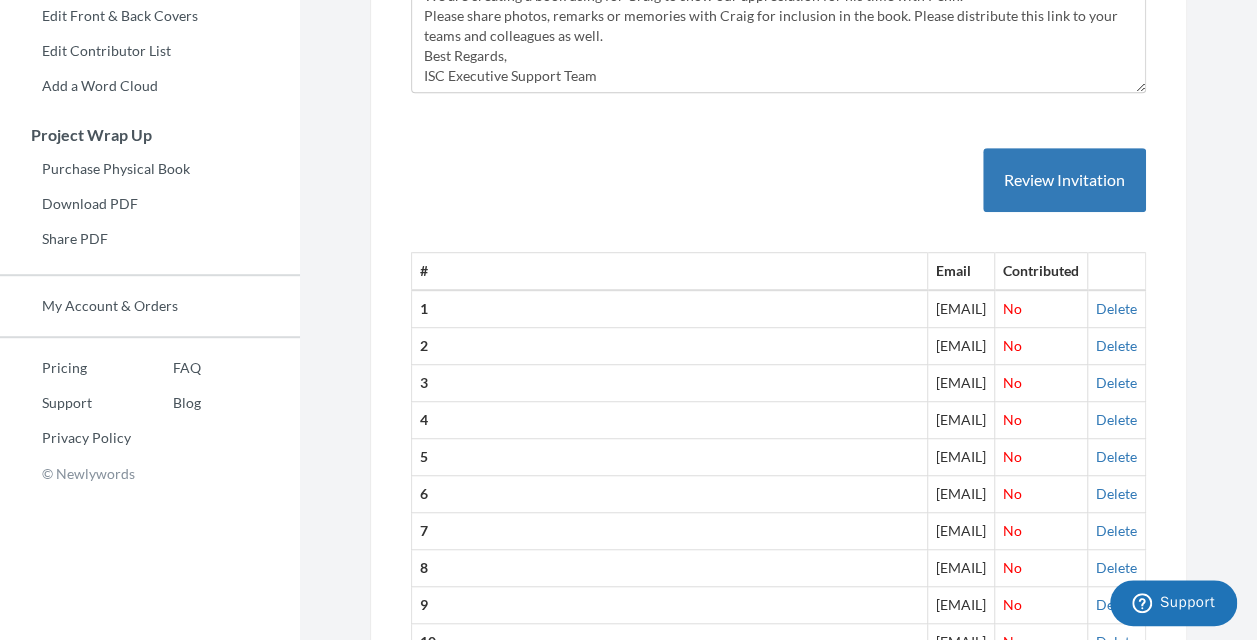 click on "Delete" at bounding box center [1117, 308] 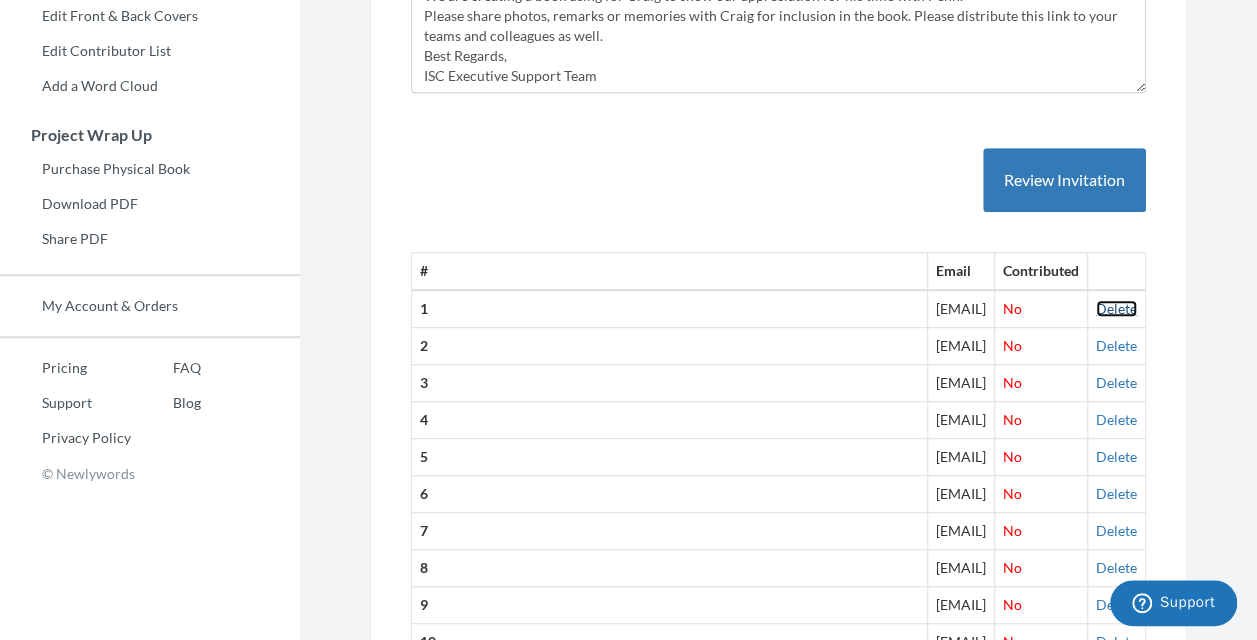 click on "Delete" at bounding box center [1116, 308] 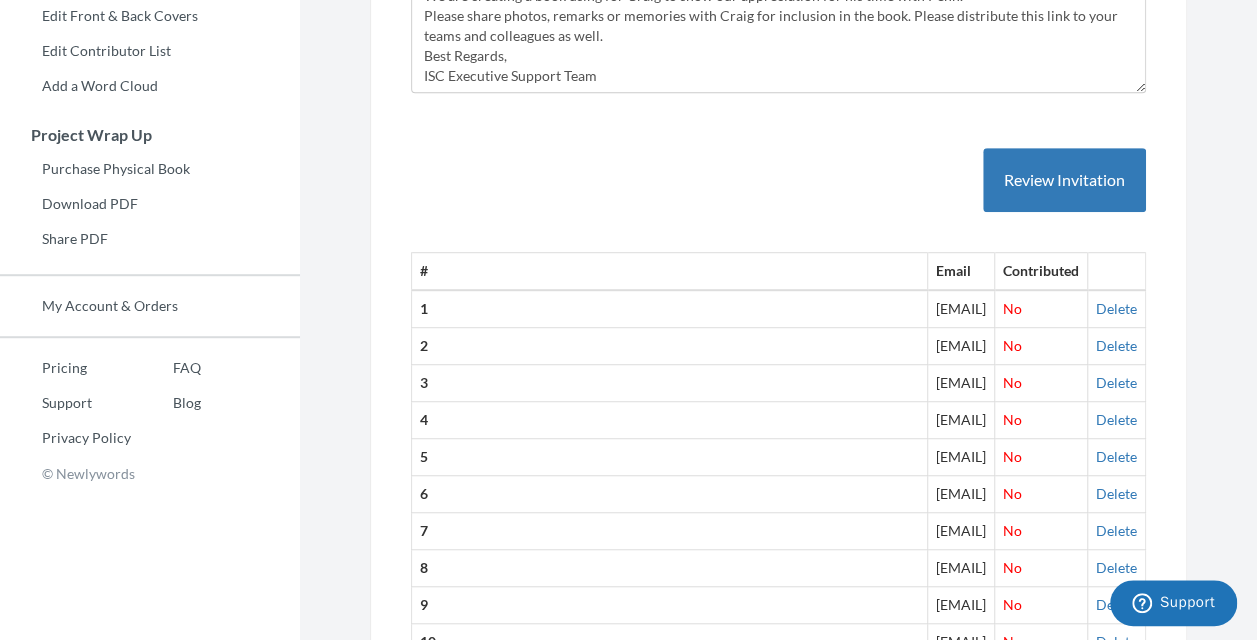 click on "Delete" at bounding box center [1117, 308] 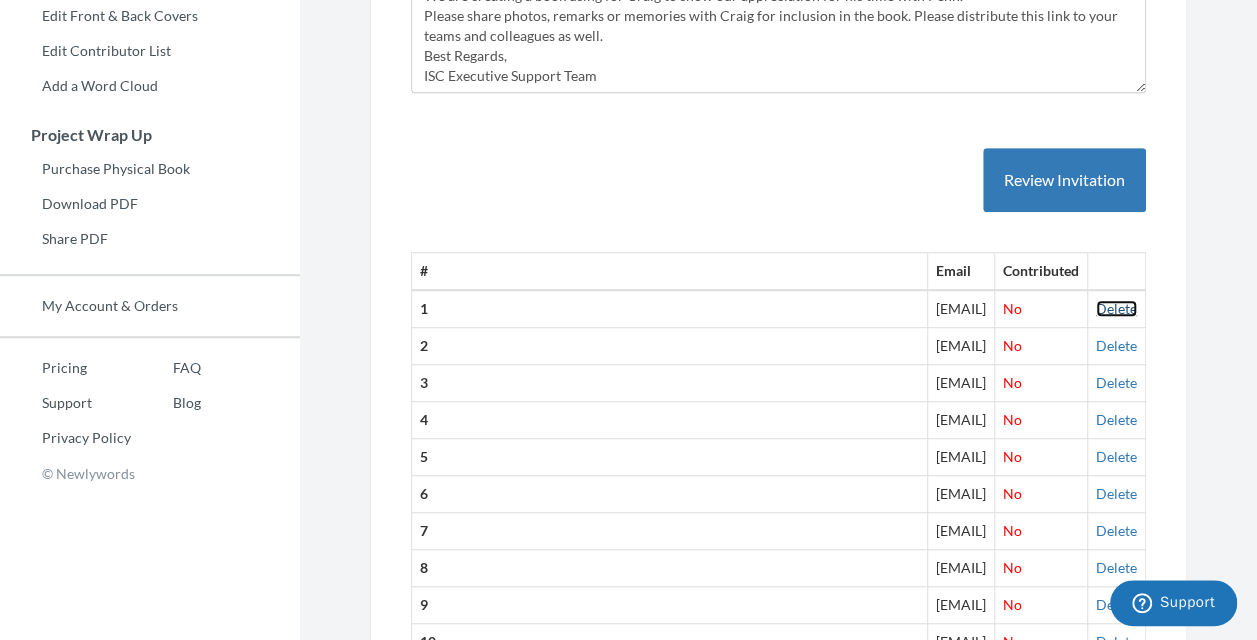 click on "Delete" at bounding box center [1116, 308] 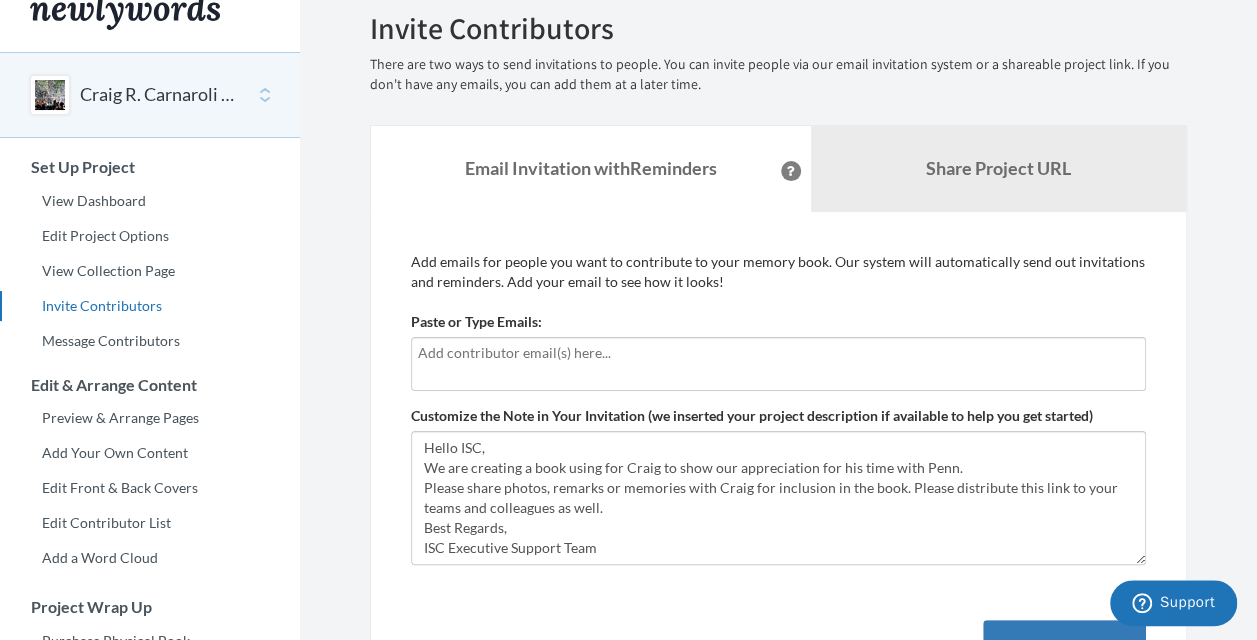 scroll, scrollTop: 0, scrollLeft: 0, axis: both 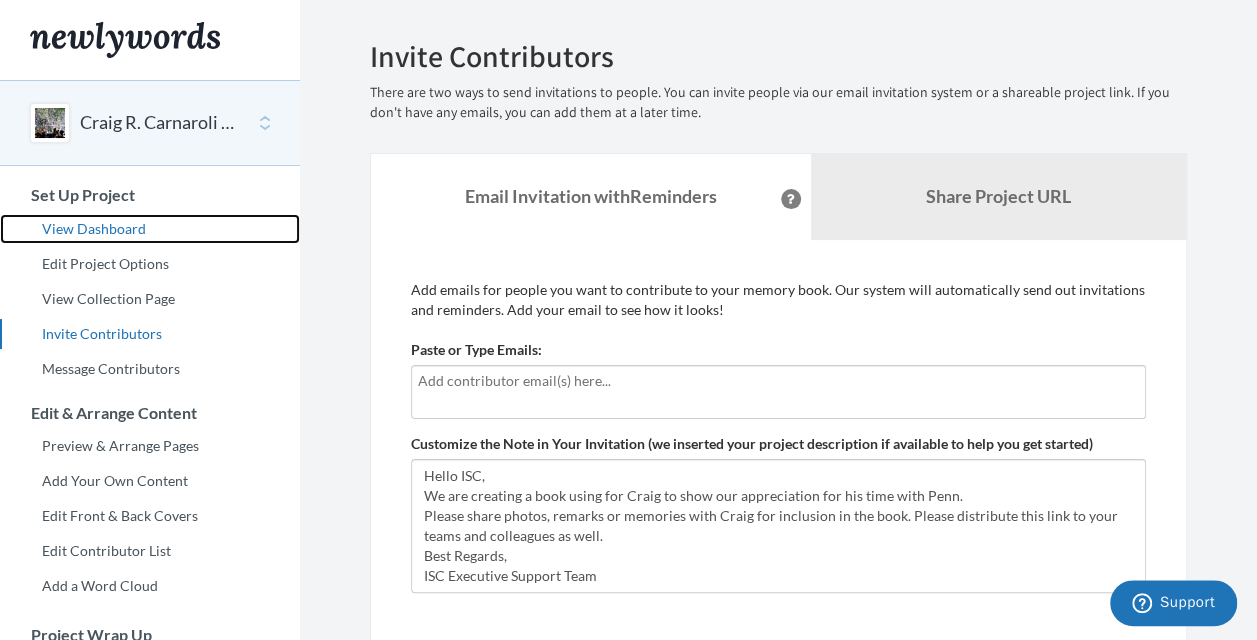 click on "View Dashboard" at bounding box center [150, 229] 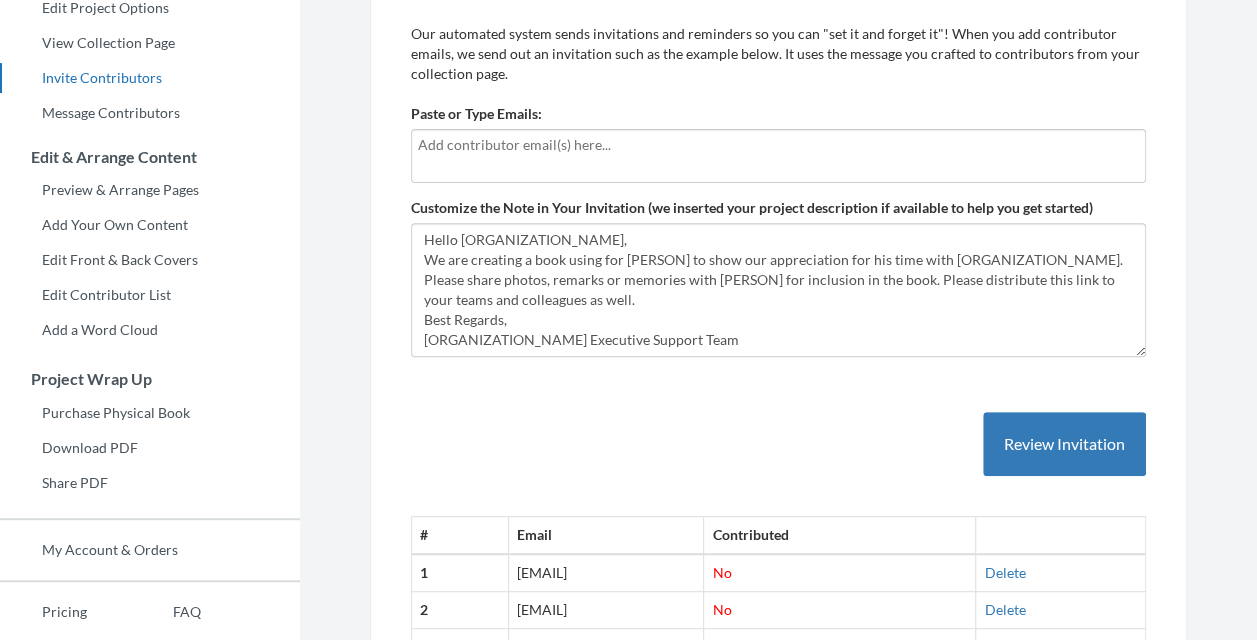 scroll, scrollTop: 0, scrollLeft: 0, axis: both 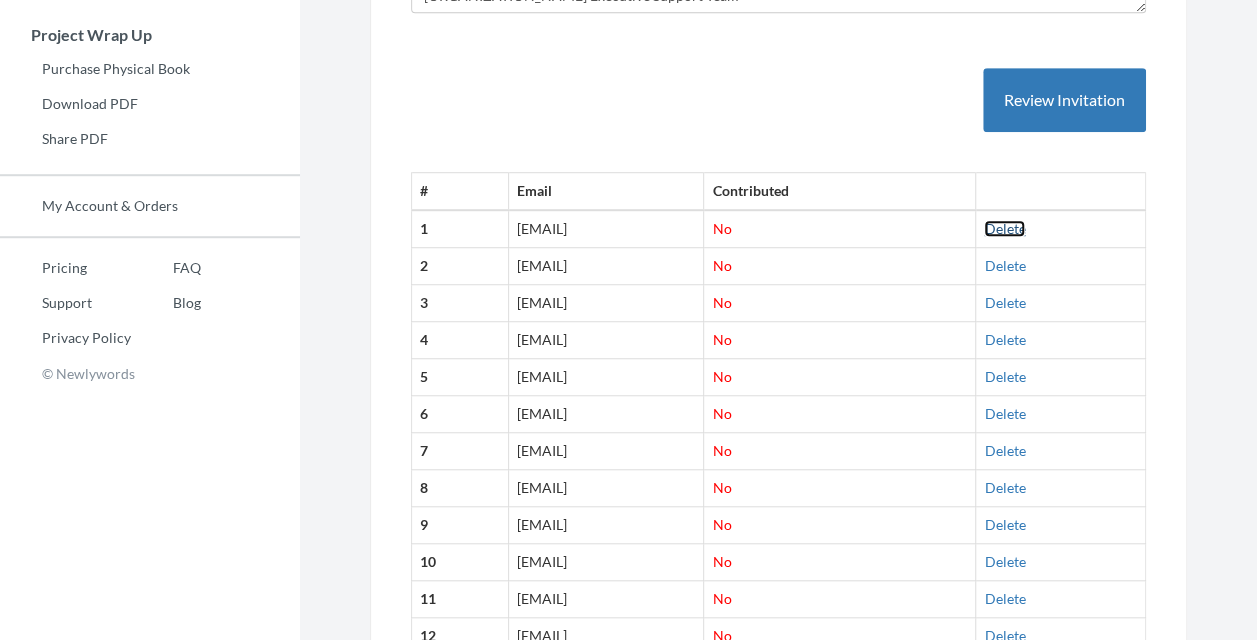 click on "Delete" at bounding box center (1004, 228) 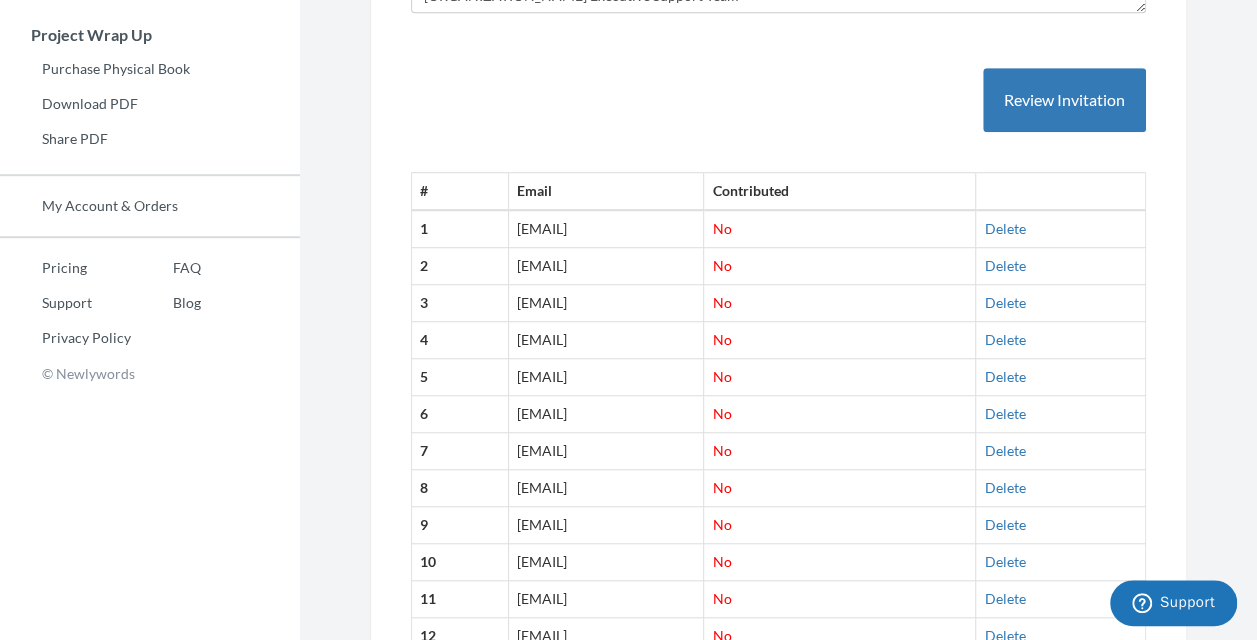 click on "No" at bounding box center (840, 228) 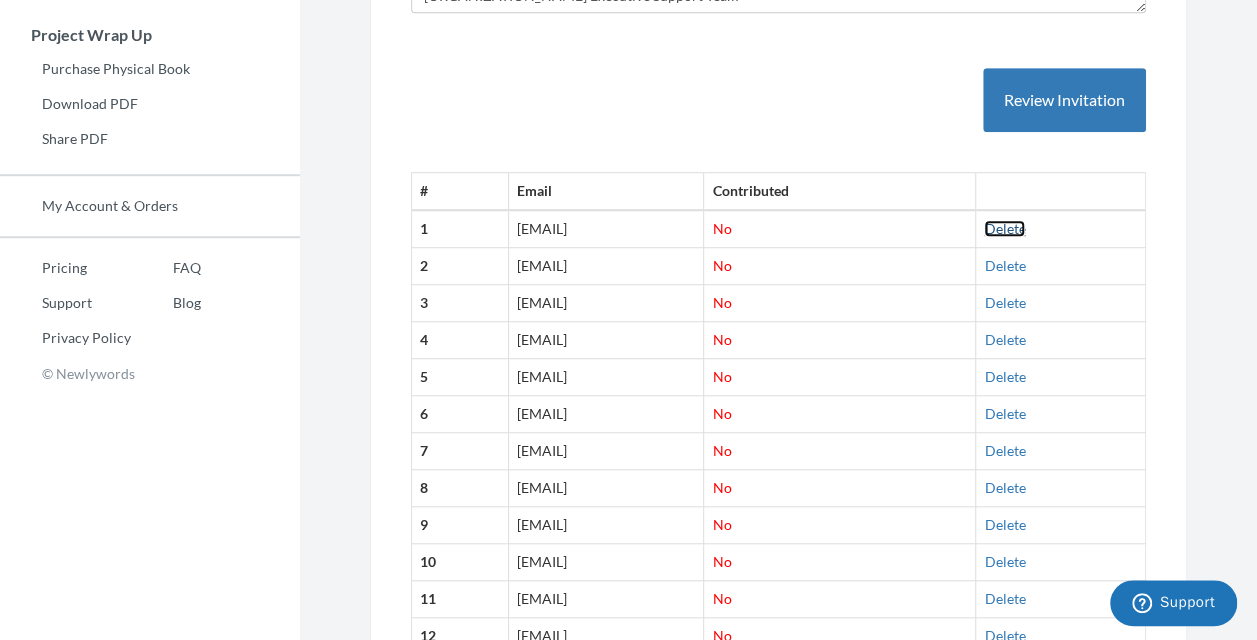 click on "Delete" at bounding box center (1004, 228) 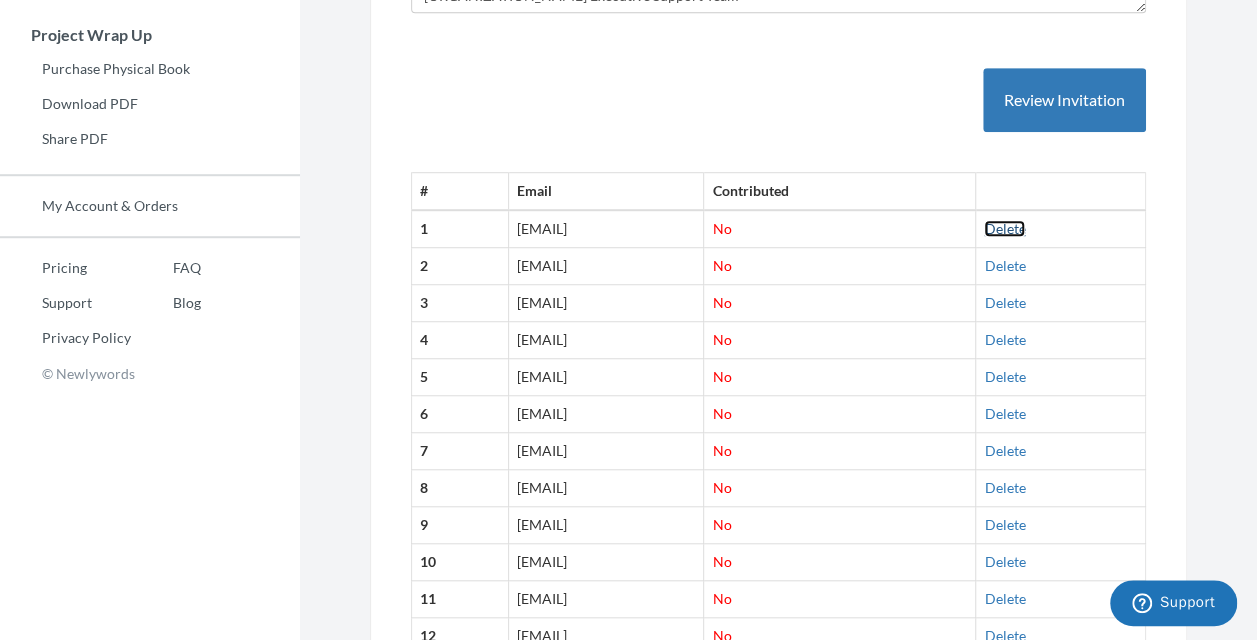 click on "Delete" at bounding box center [1004, 228] 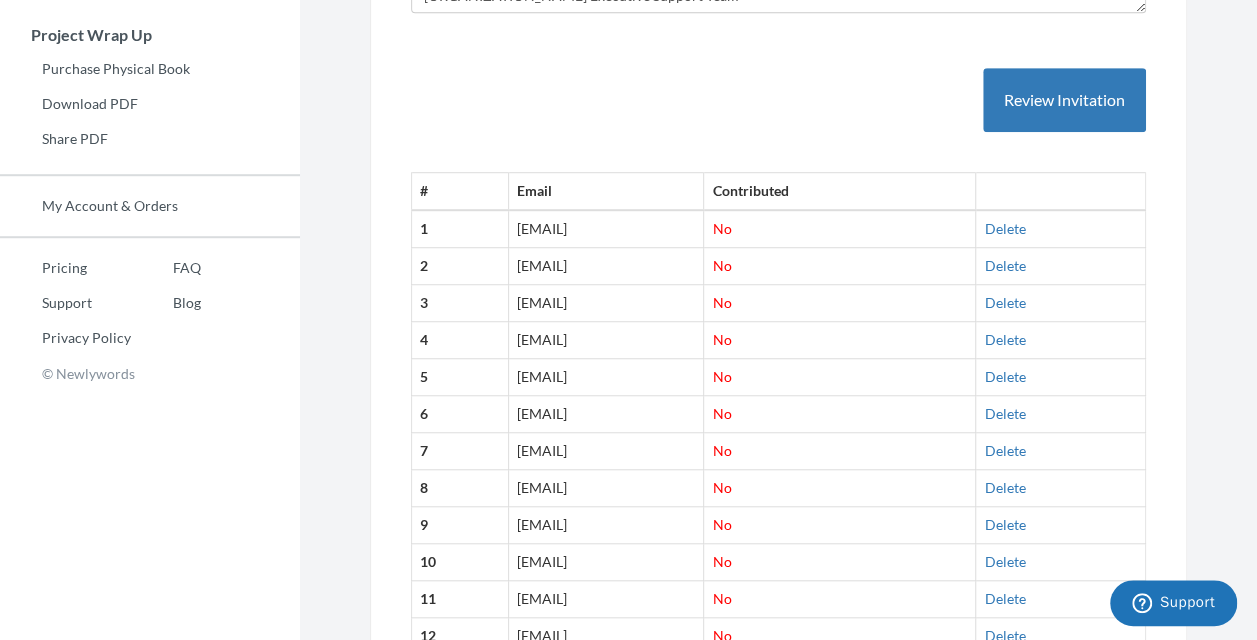click on "Delete" at bounding box center [1061, 228] 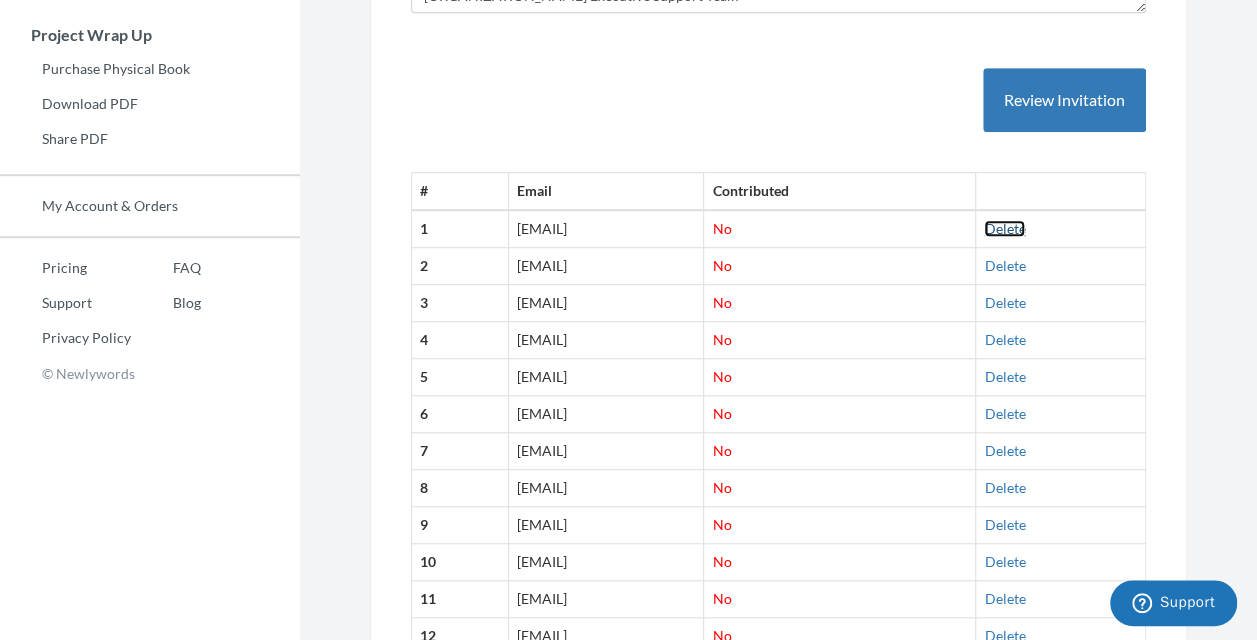 click on "Delete" at bounding box center [1004, 228] 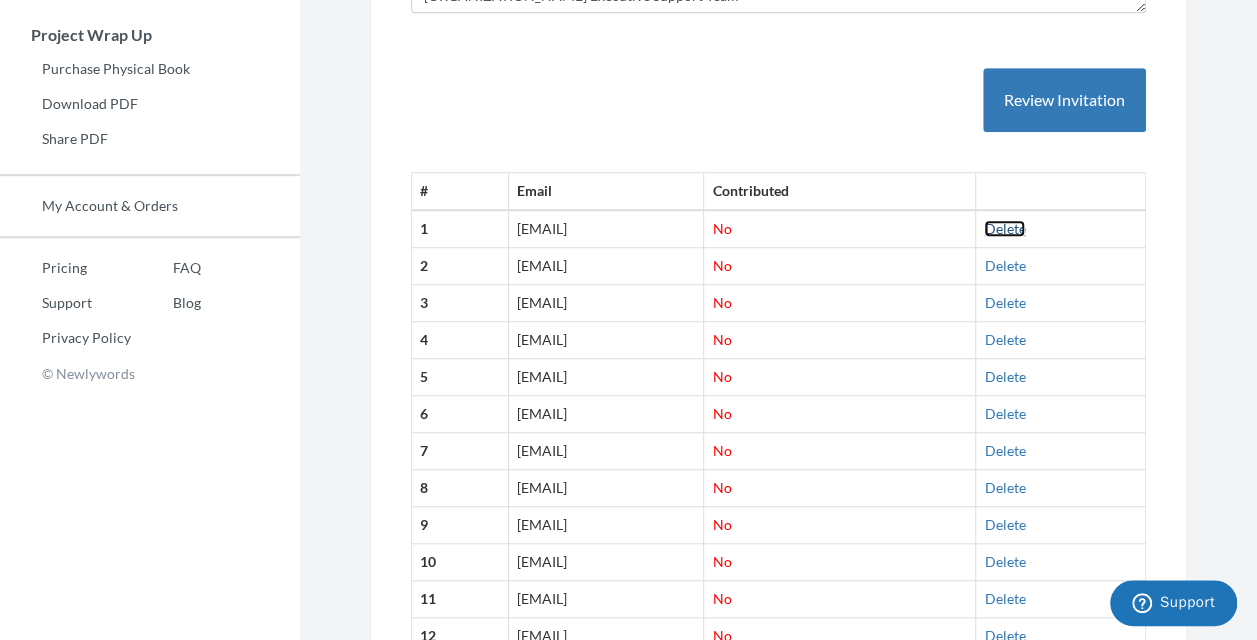 click on "Delete" at bounding box center (1004, 228) 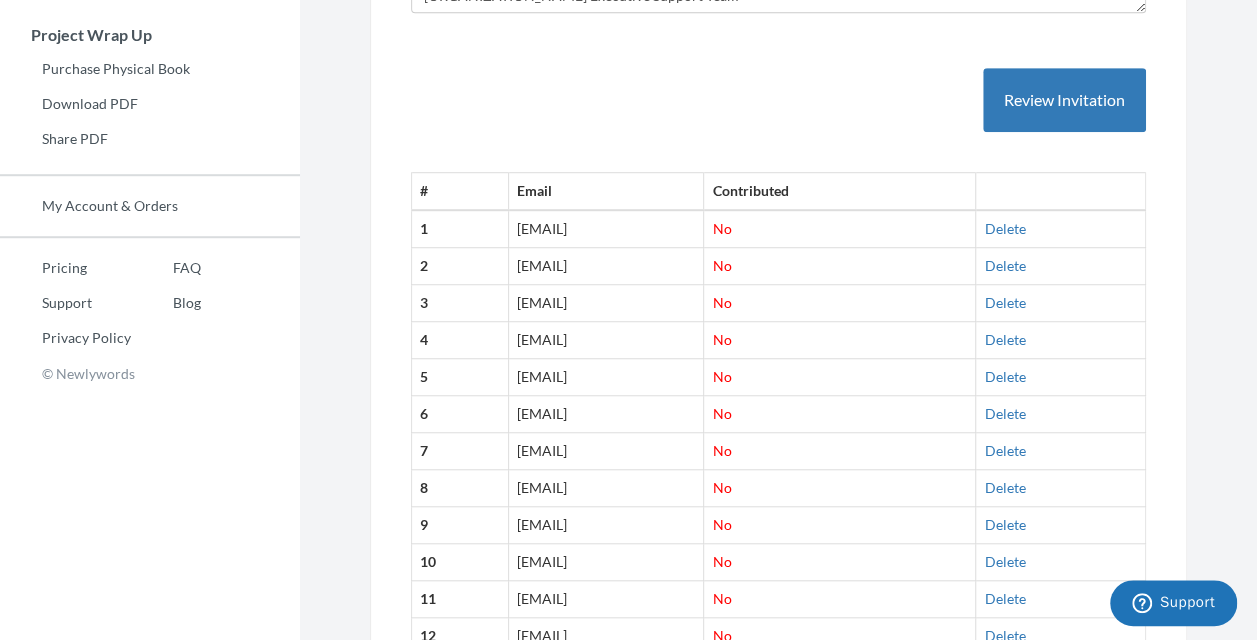 click on "Delete" at bounding box center [1061, 228] 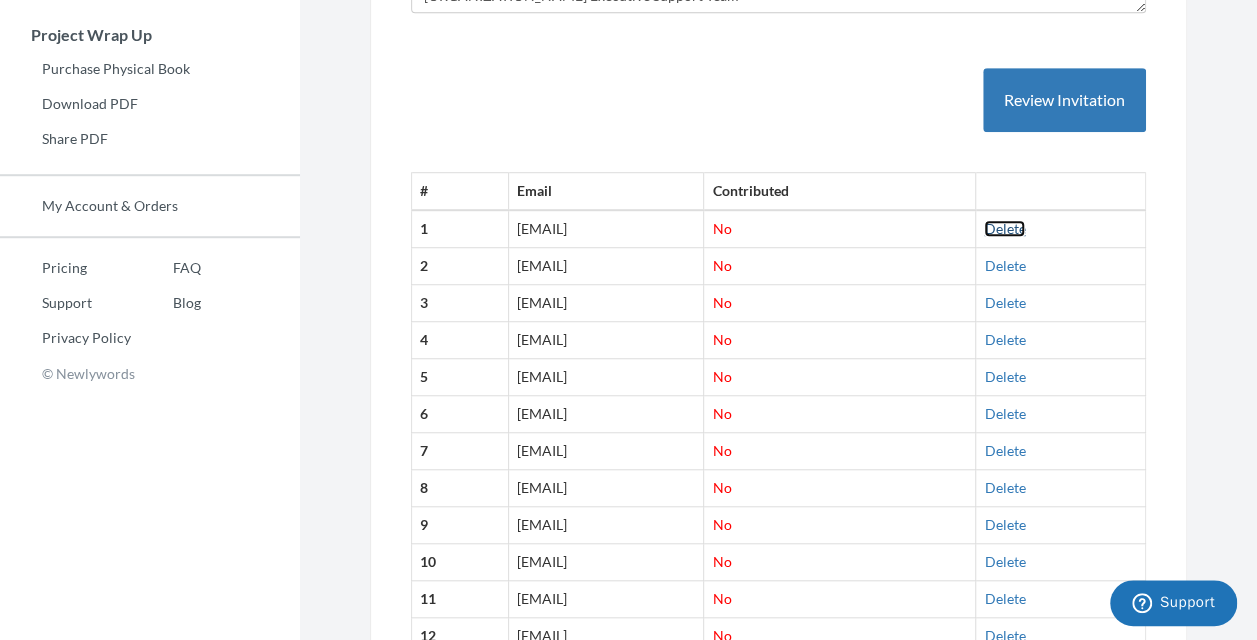 click on "Delete" at bounding box center [1004, 228] 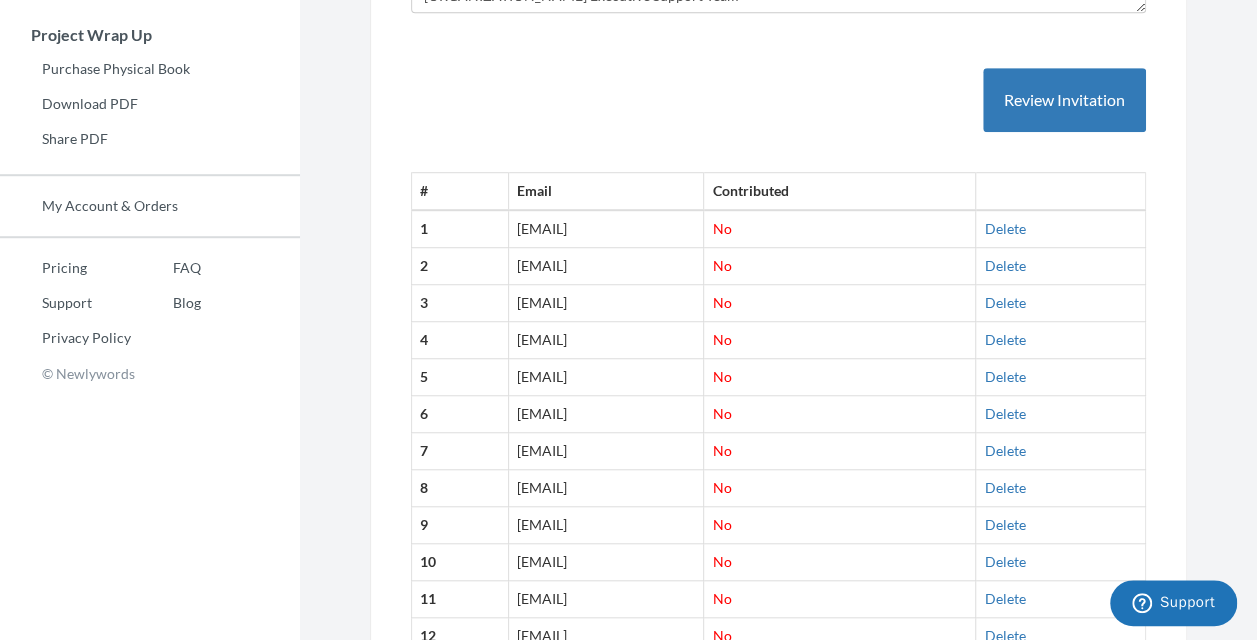 drag, startPoint x: 1013, startPoint y: 202, endPoint x: 1024, endPoint y: 204, distance: 11.18034 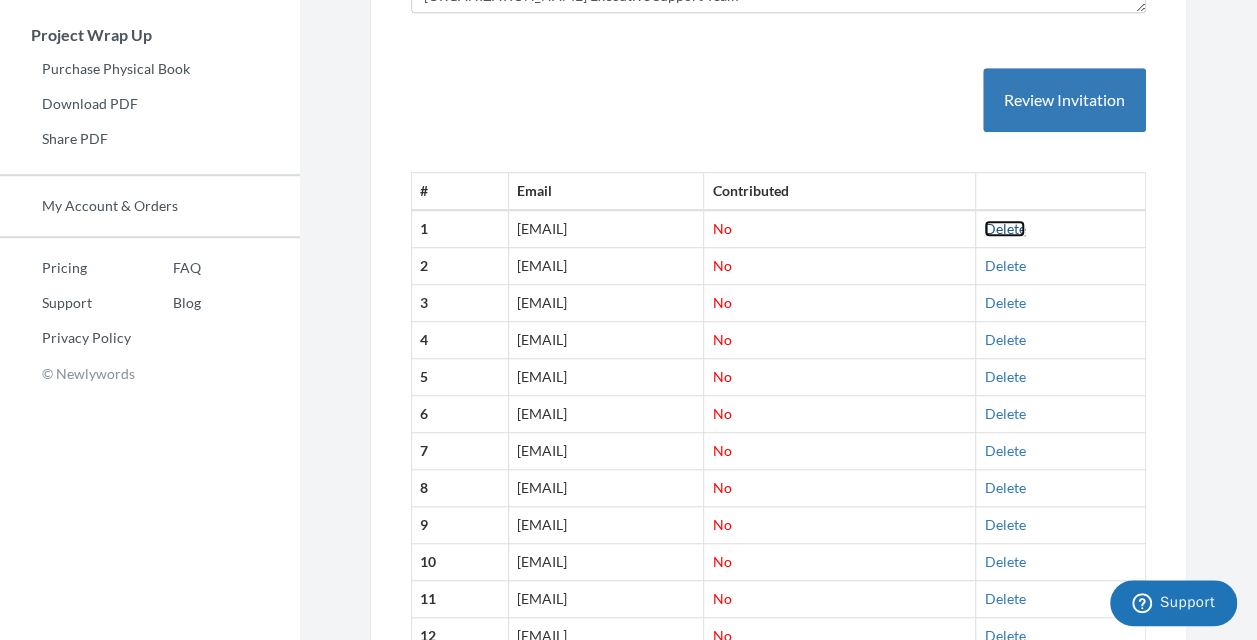 click on "Delete" at bounding box center [1004, 228] 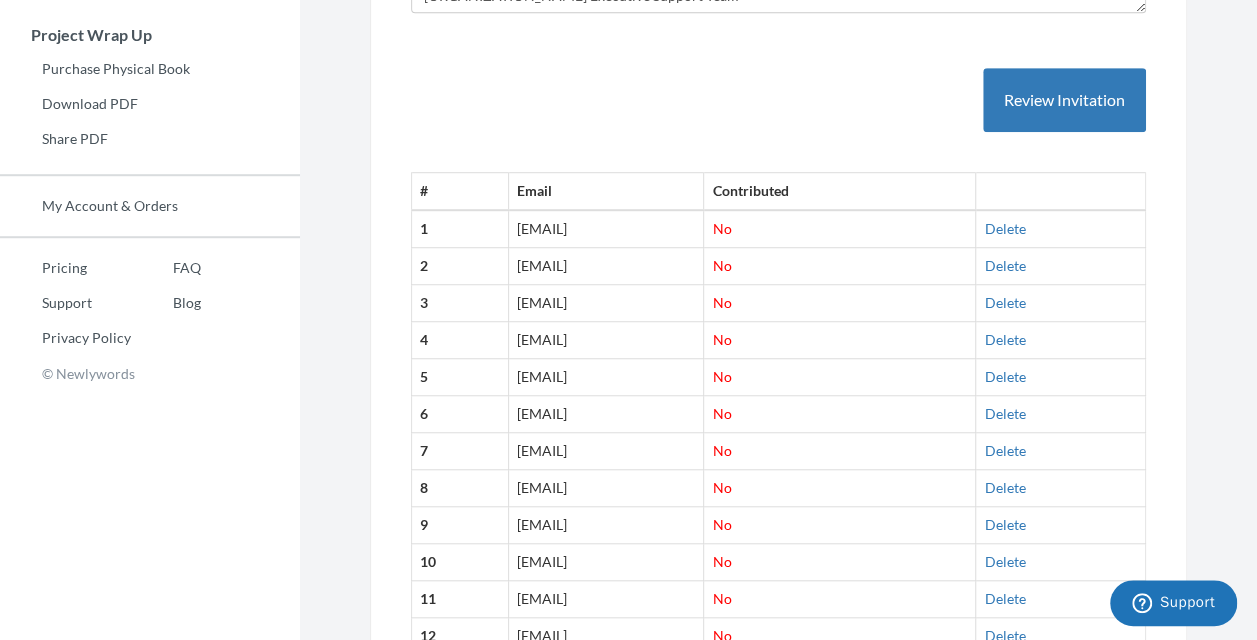 click on "Delete" at bounding box center (1061, 228) 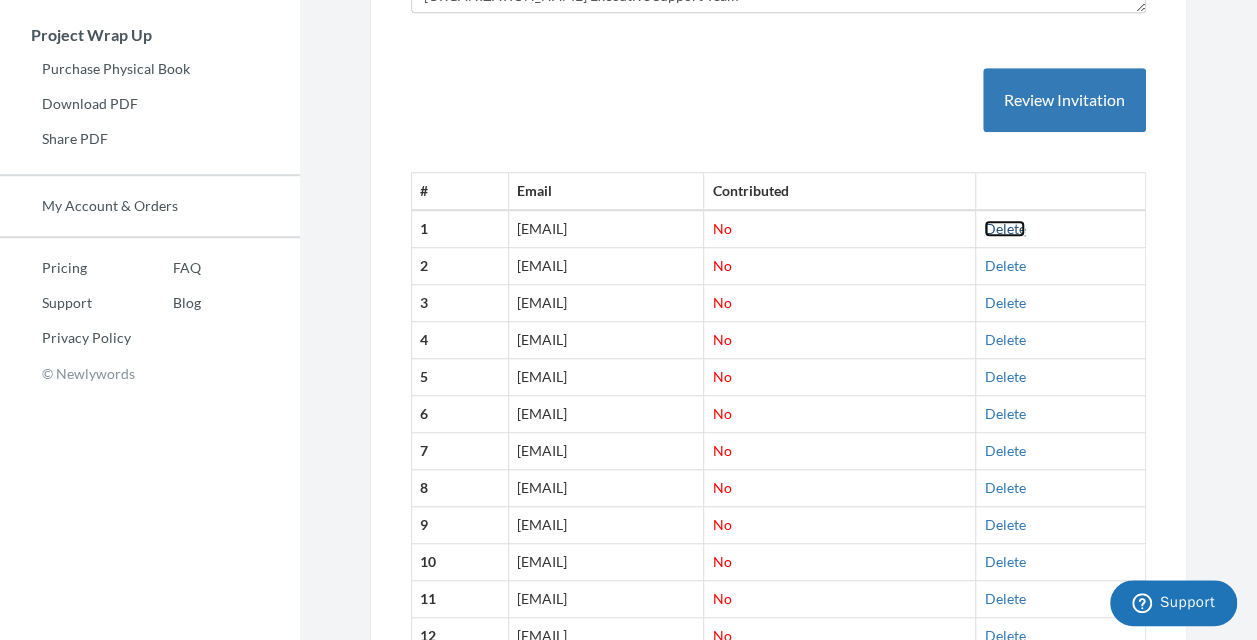 click on "Delete" at bounding box center (1004, 228) 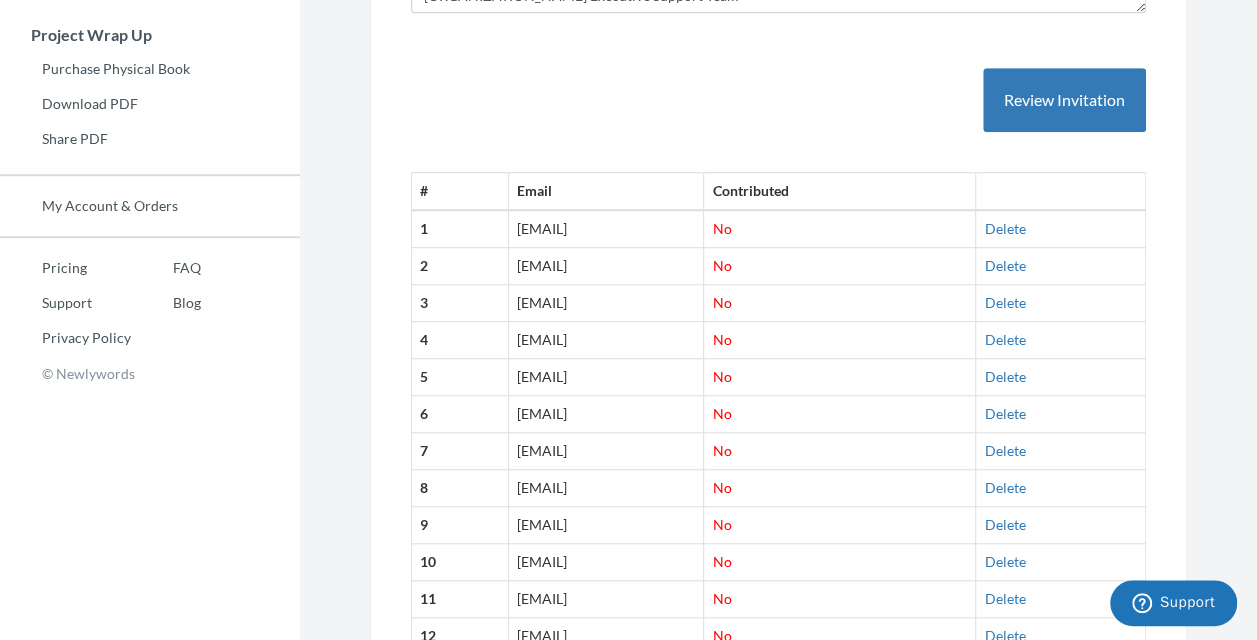 click on "Delete" at bounding box center (1061, 228) 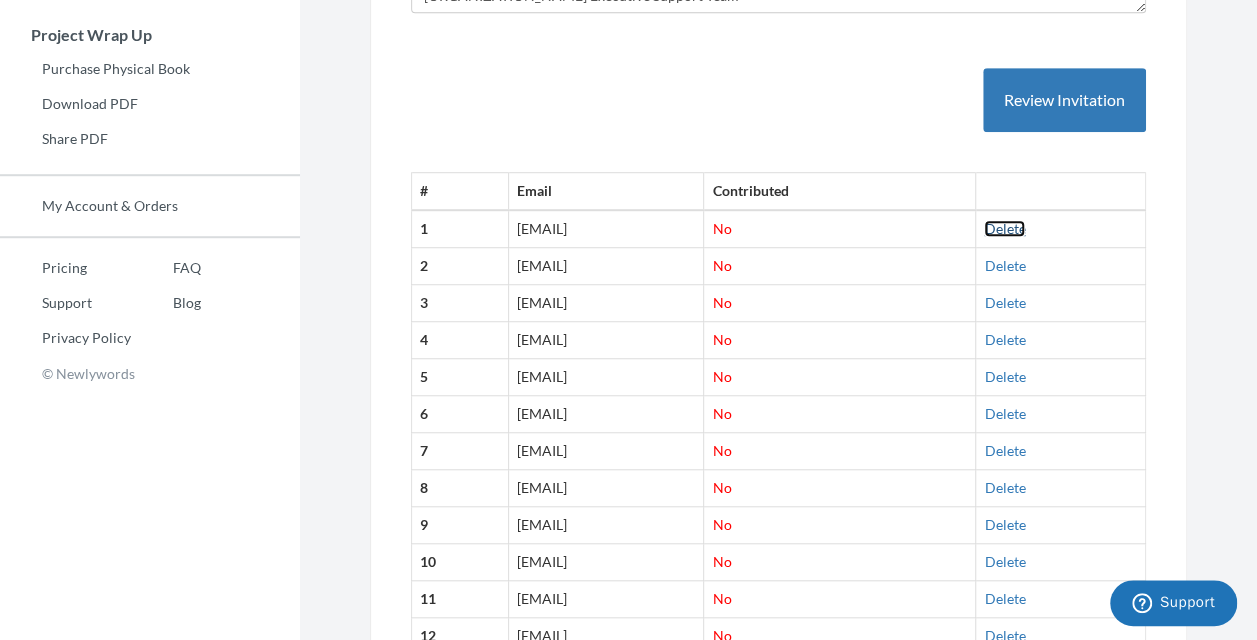 click on "Delete" at bounding box center (1004, 228) 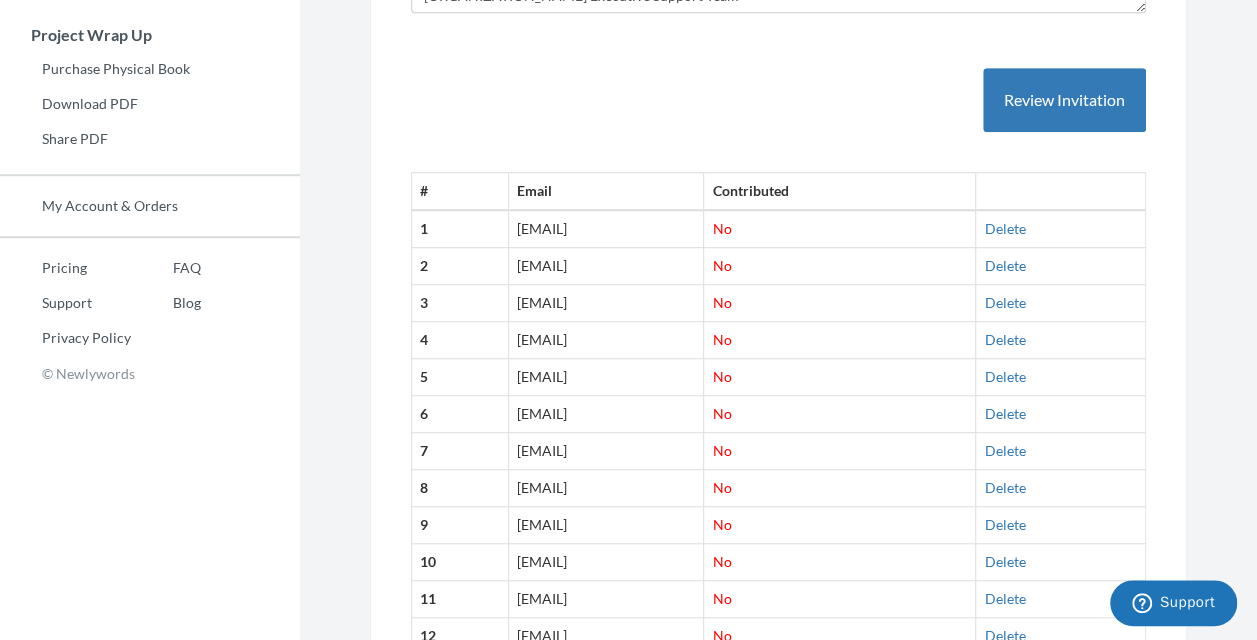 click on "No" at bounding box center [840, 228] 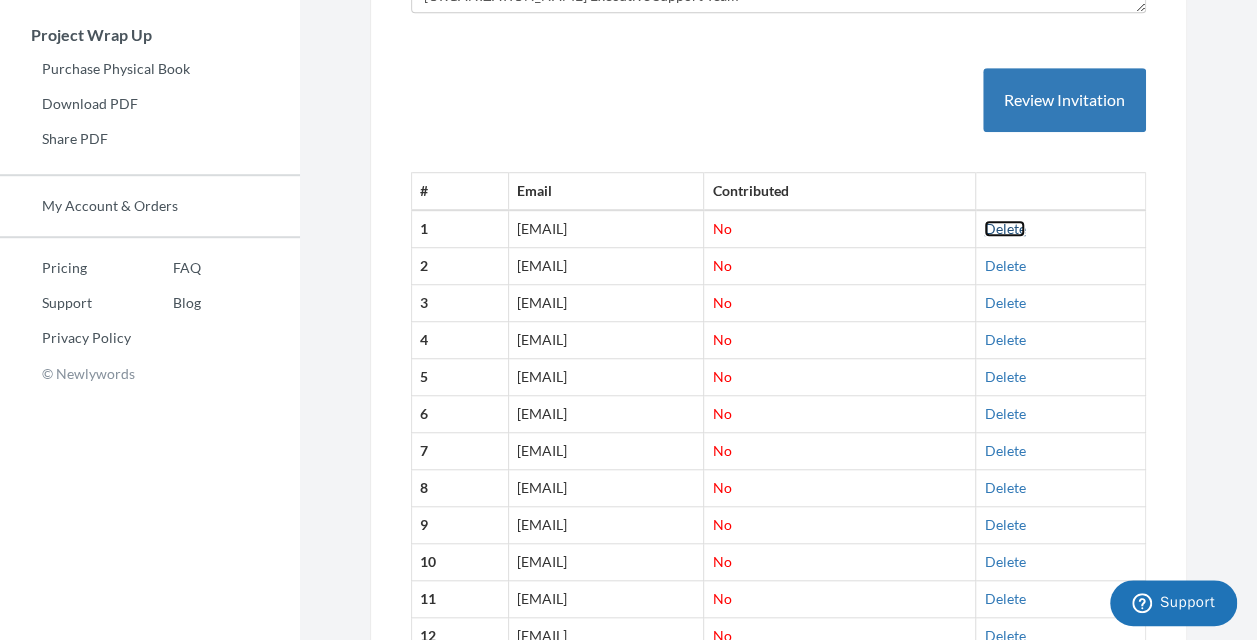 click on "Delete" at bounding box center (1004, 228) 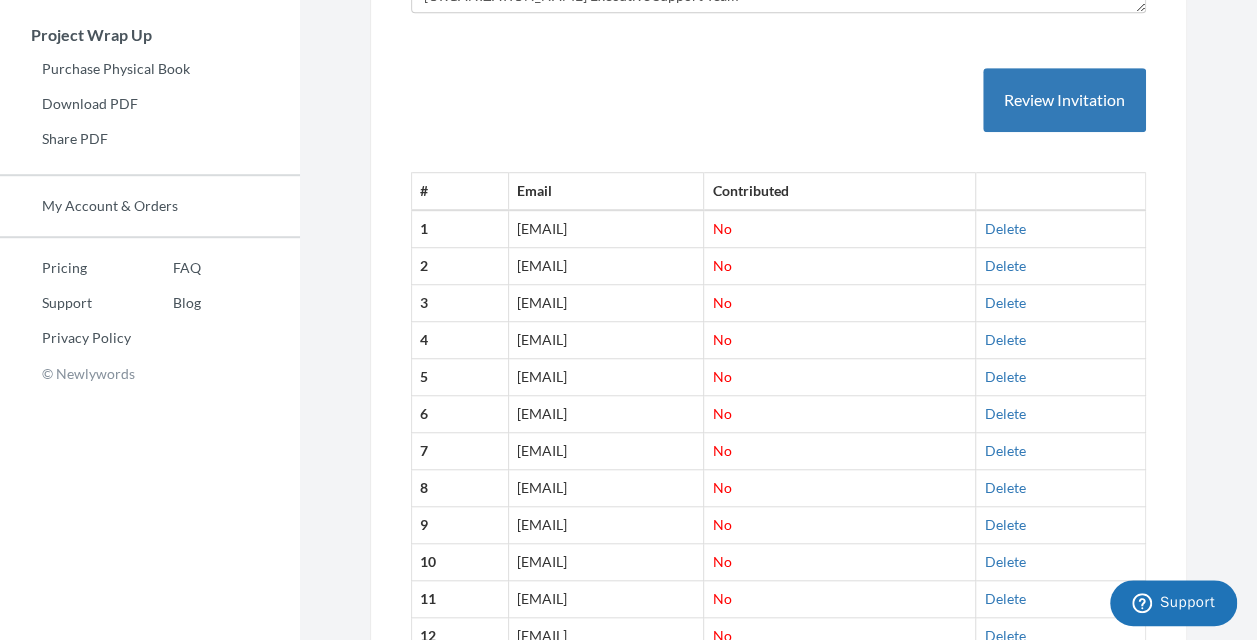 click on "Delete" at bounding box center [1061, 228] 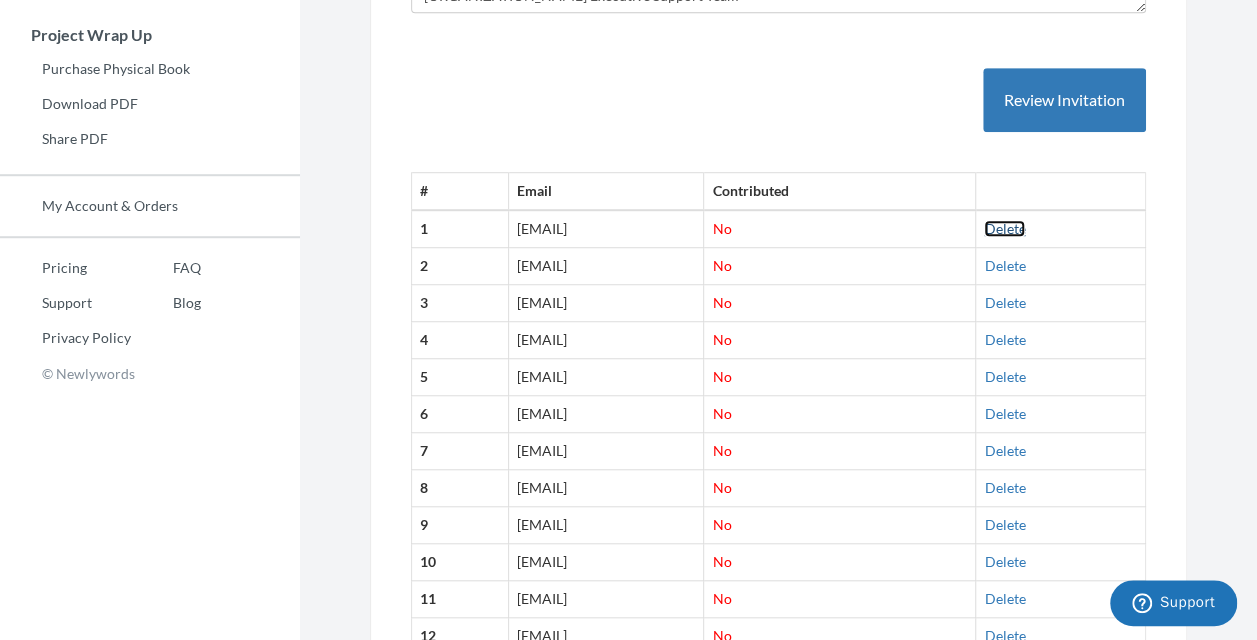 click on "Delete" at bounding box center (1004, 228) 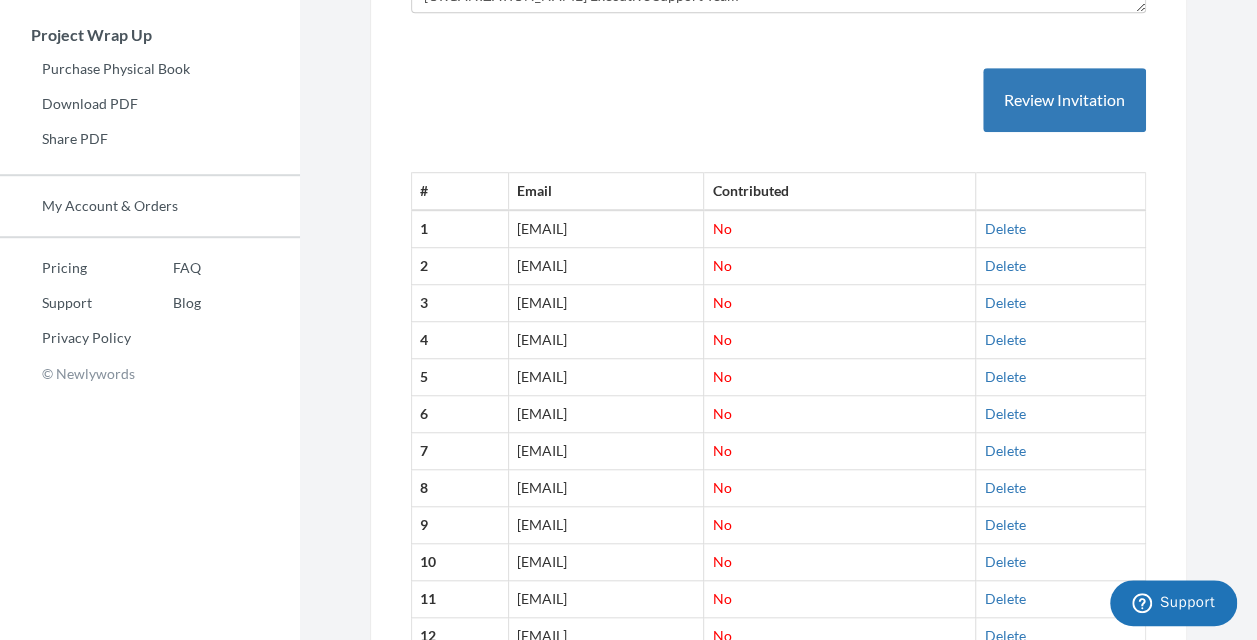 click on "Delete" at bounding box center [1061, 228] 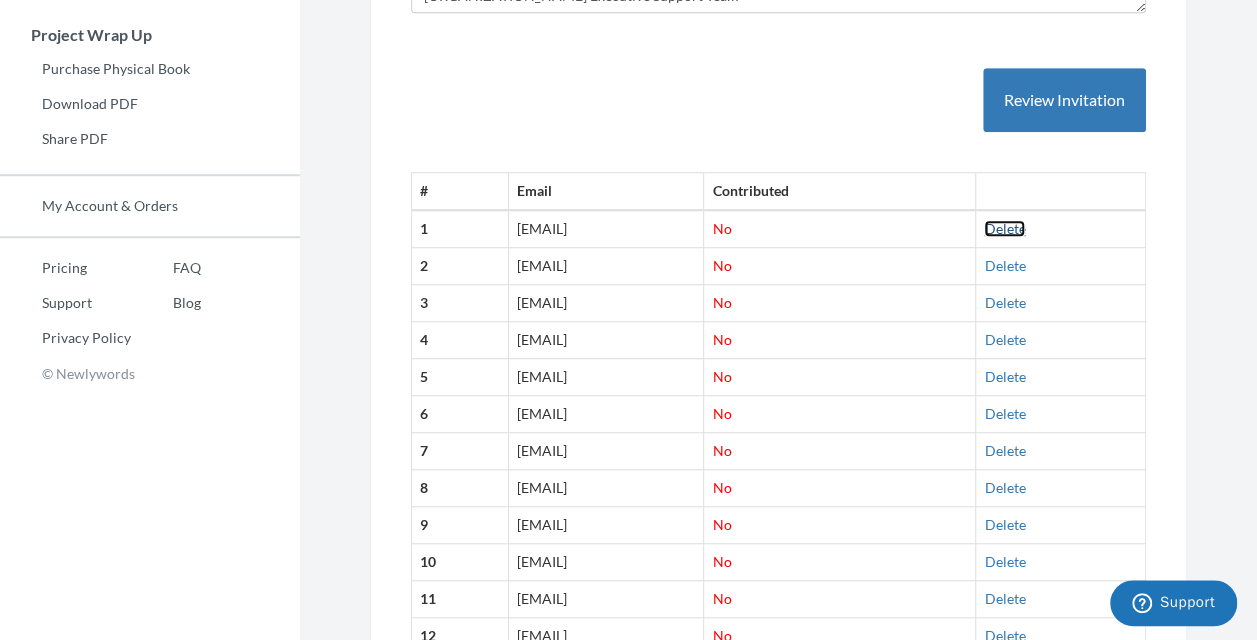 click on "Delete" at bounding box center [1004, 228] 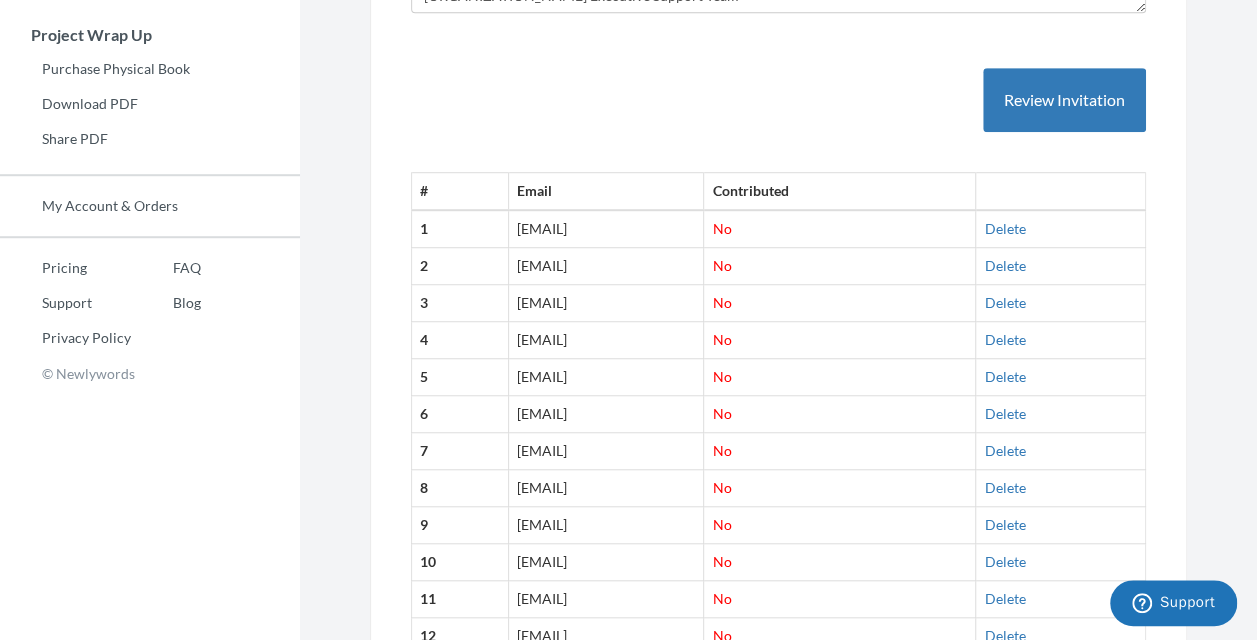click on "Delete" at bounding box center [1061, 266] 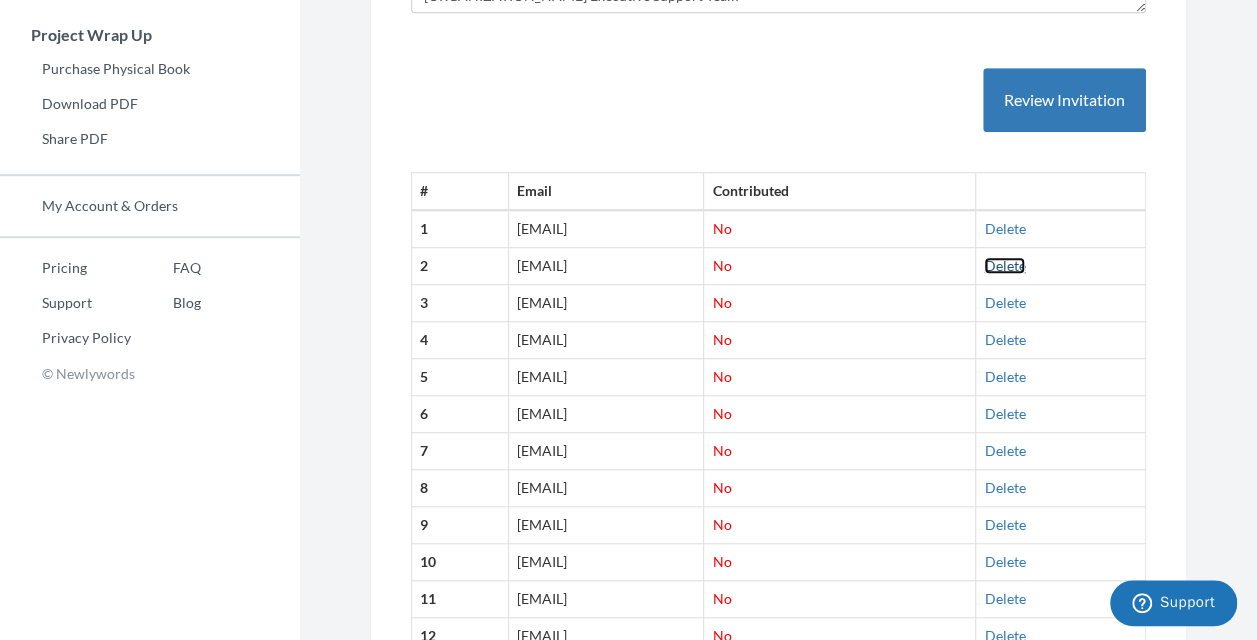 click on "Delete" at bounding box center [1004, 265] 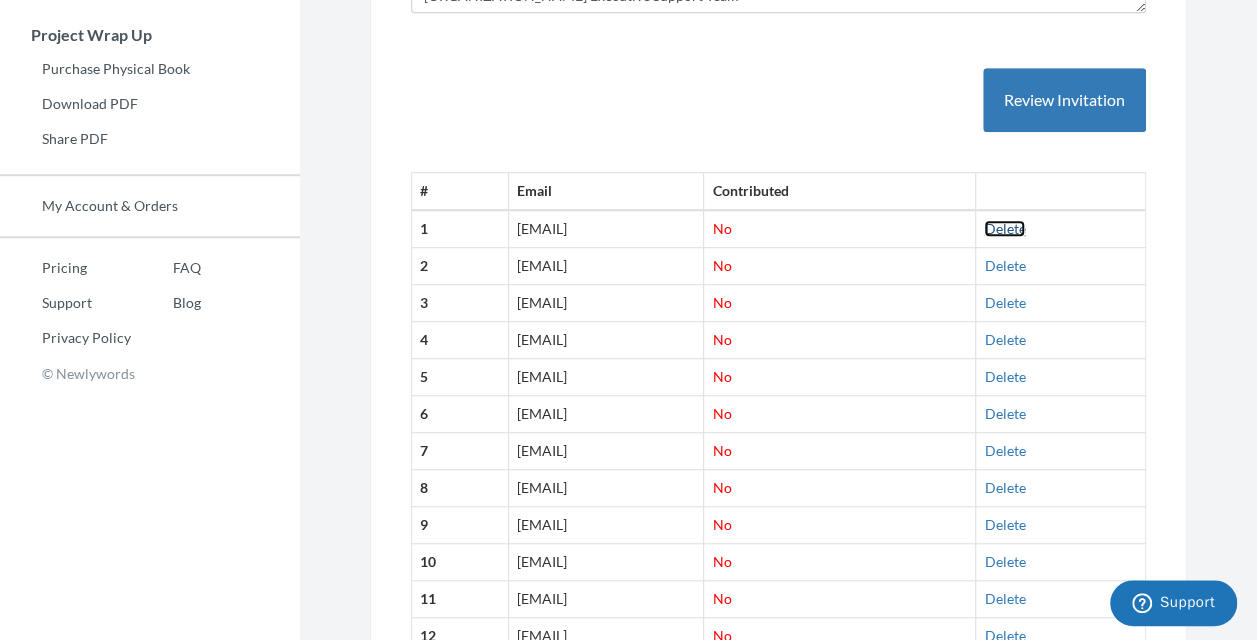 click on "Delete" at bounding box center [1004, 228] 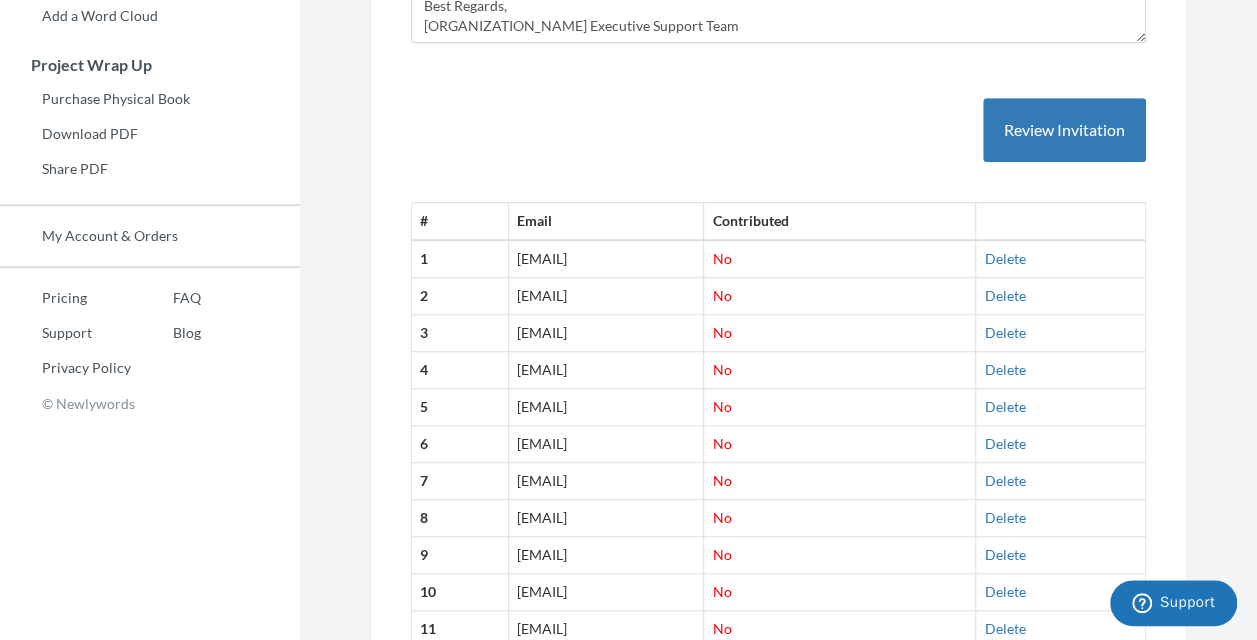 scroll, scrollTop: 620, scrollLeft: 0, axis: vertical 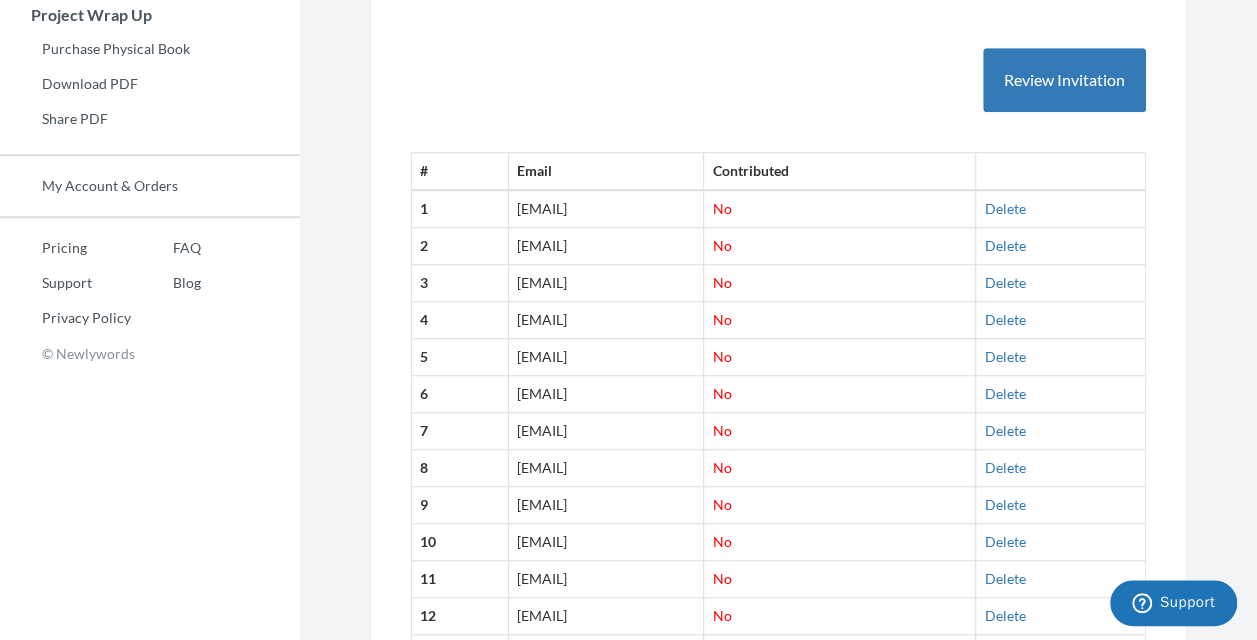 click on "Delete" at bounding box center (1061, 208) 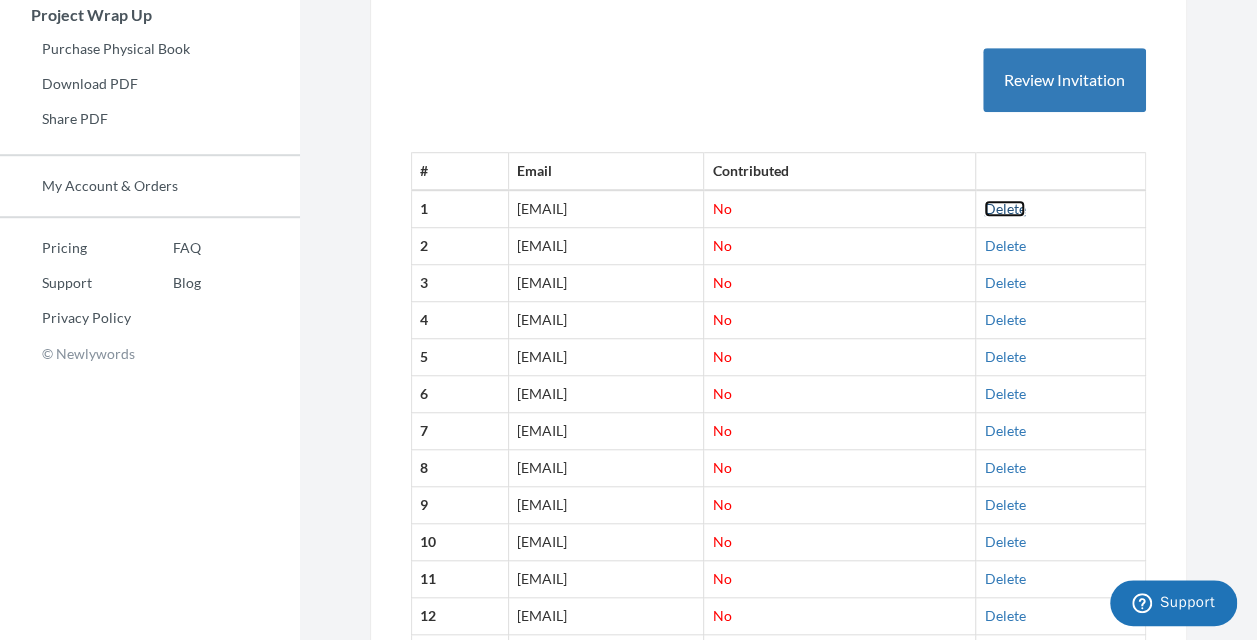 click on "Delete" at bounding box center [1004, 208] 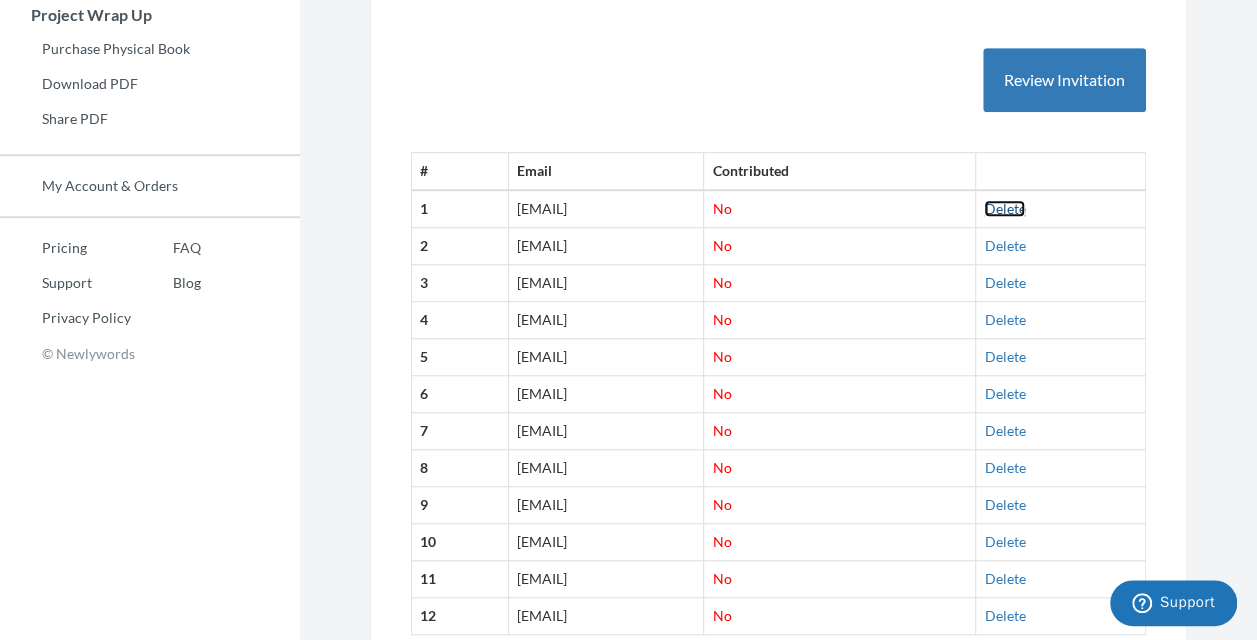 click on "Delete" at bounding box center (1004, 208) 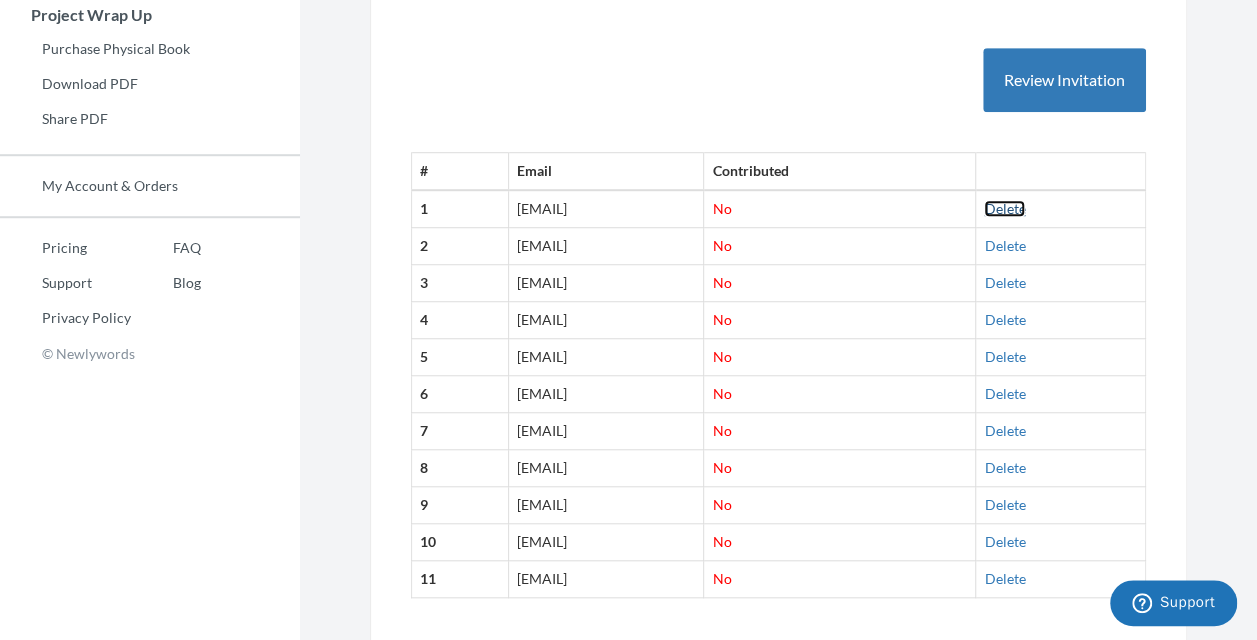 click on "Delete" at bounding box center (1004, 208) 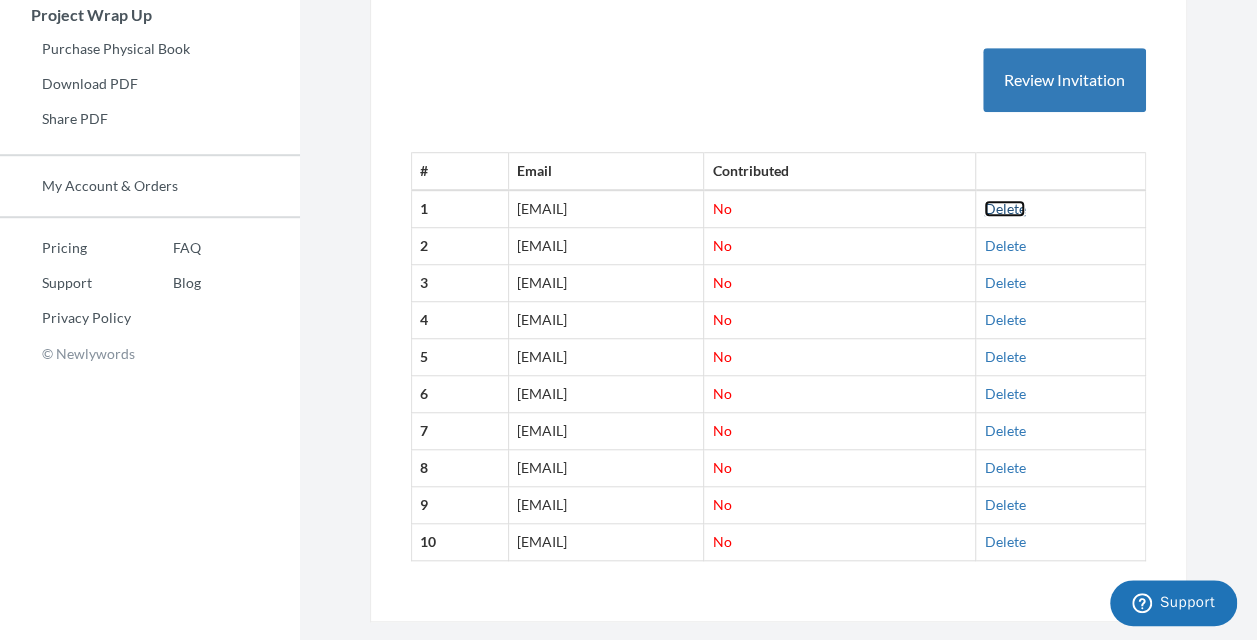 click on "Delete" at bounding box center (1004, 208) 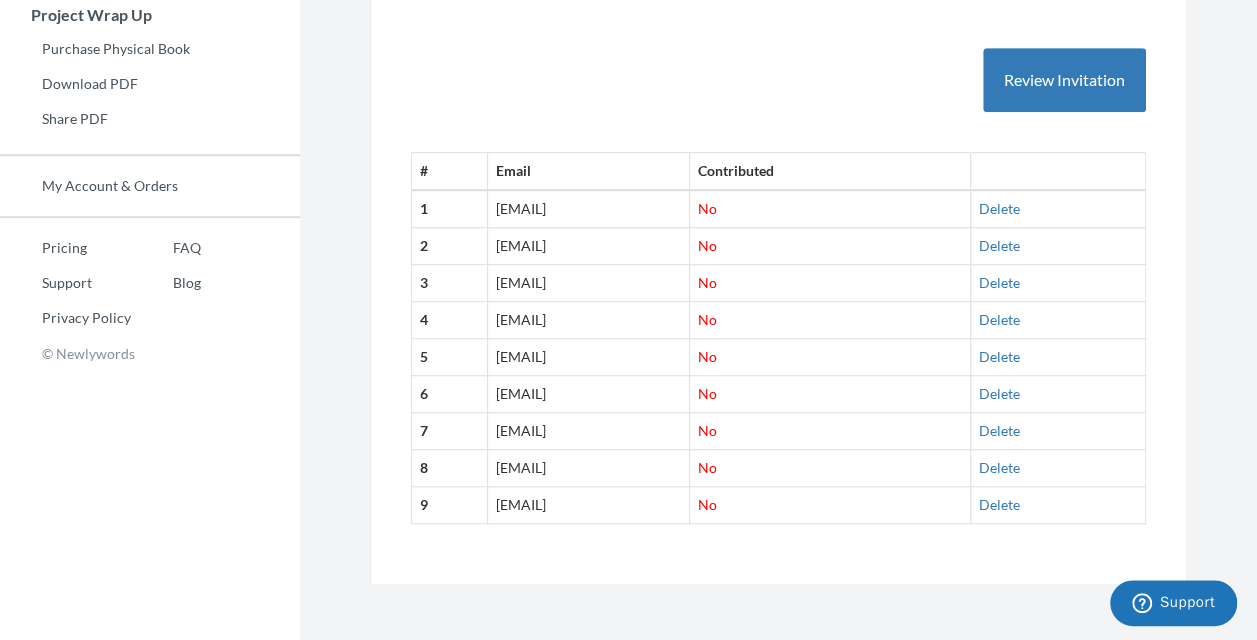 scroll, scrollTop: 600, scrollLeft: 0, axis: vertical 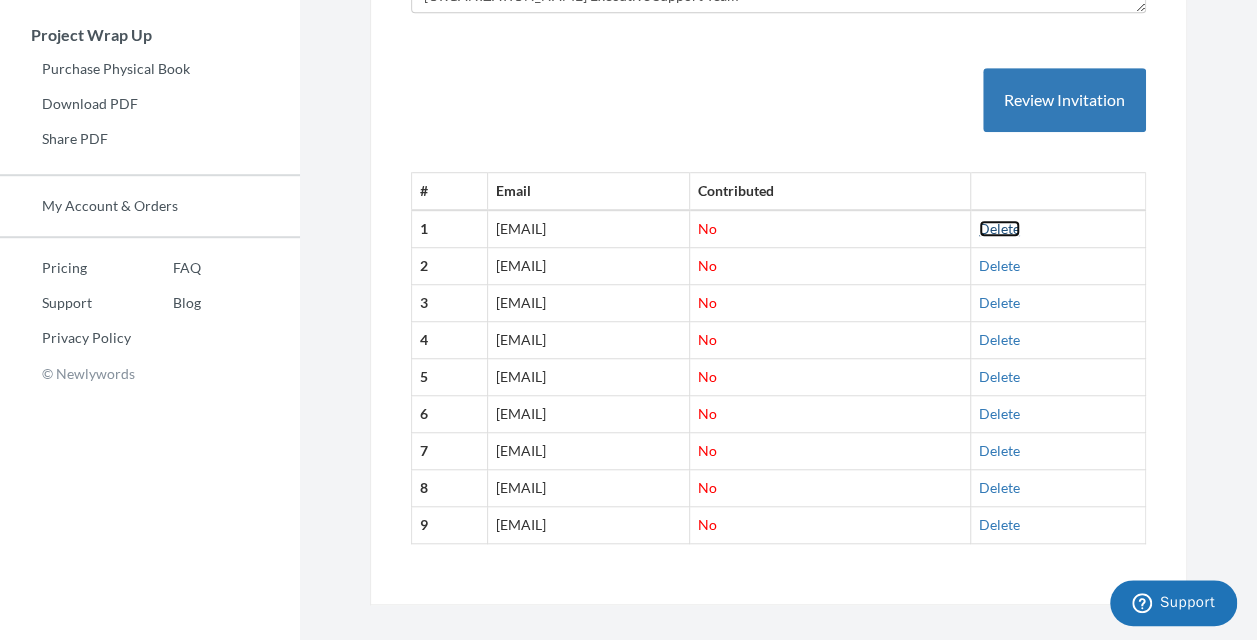 click on "Delete" at bounding box center [999, 228] 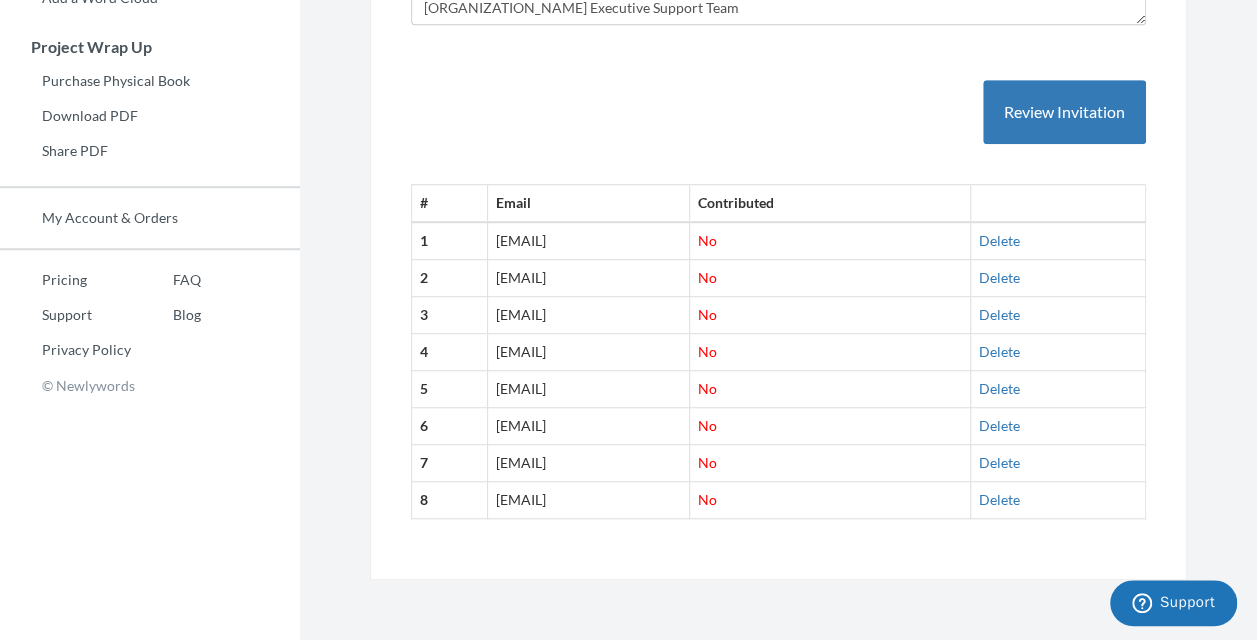 scroll, scrollTop: 563, scrollLeft: 0, axis: vertical 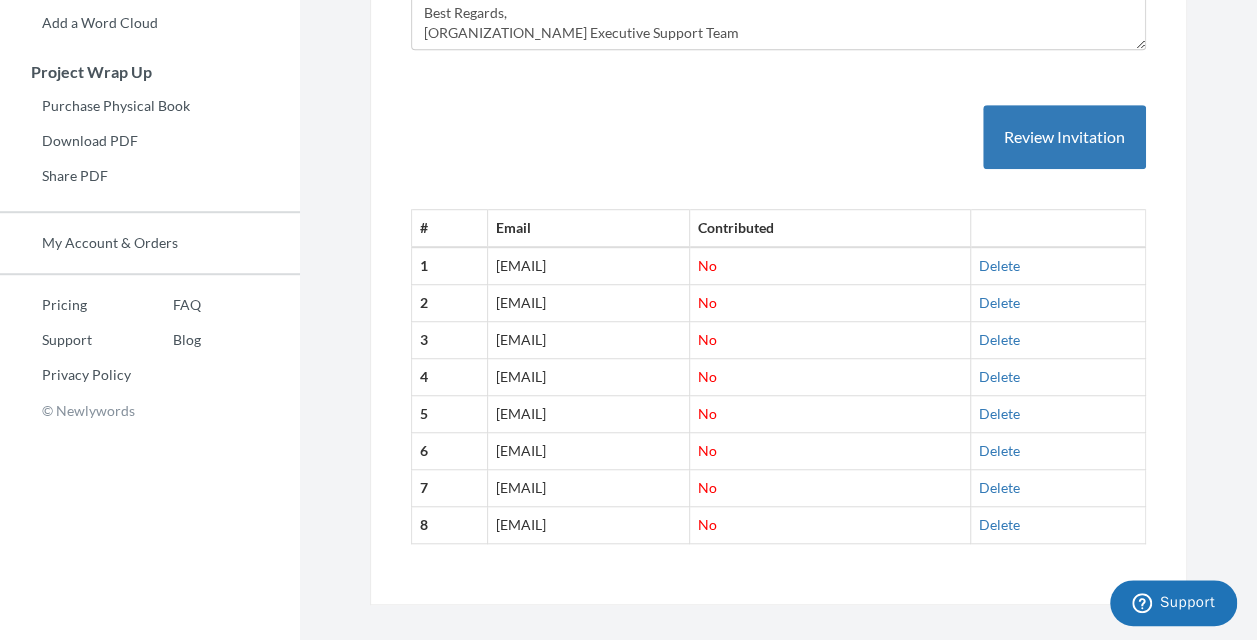 click on "Delete" at bounding box center [1057, 265] 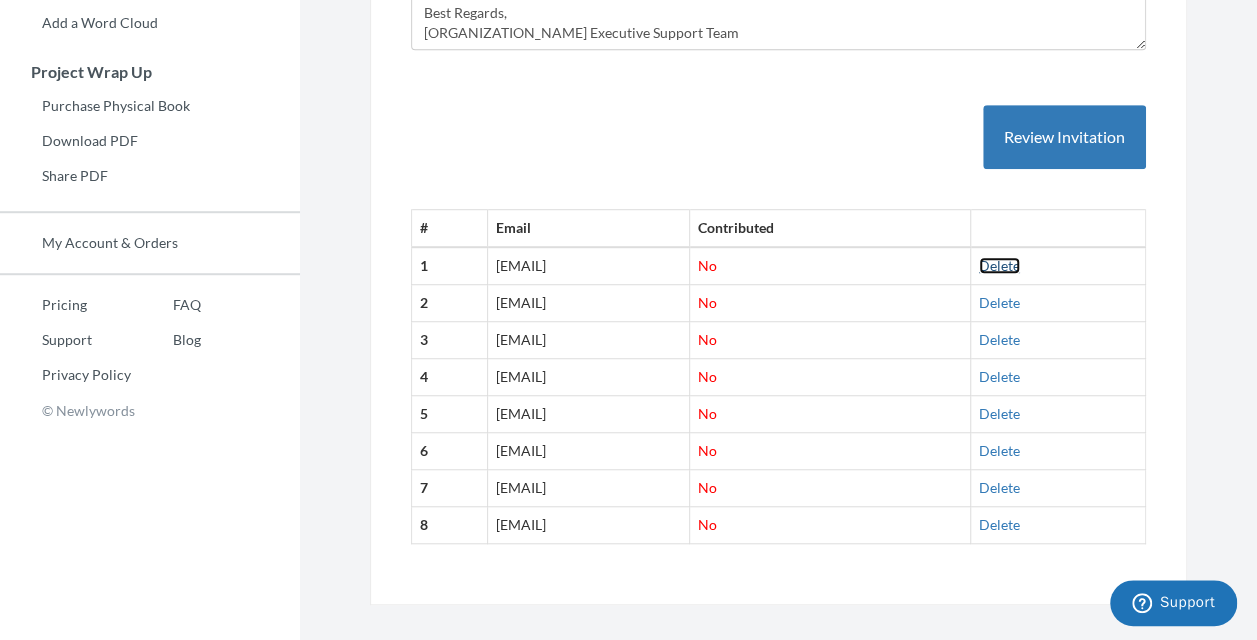 click on "Delete" at bounding box center (999, 265) 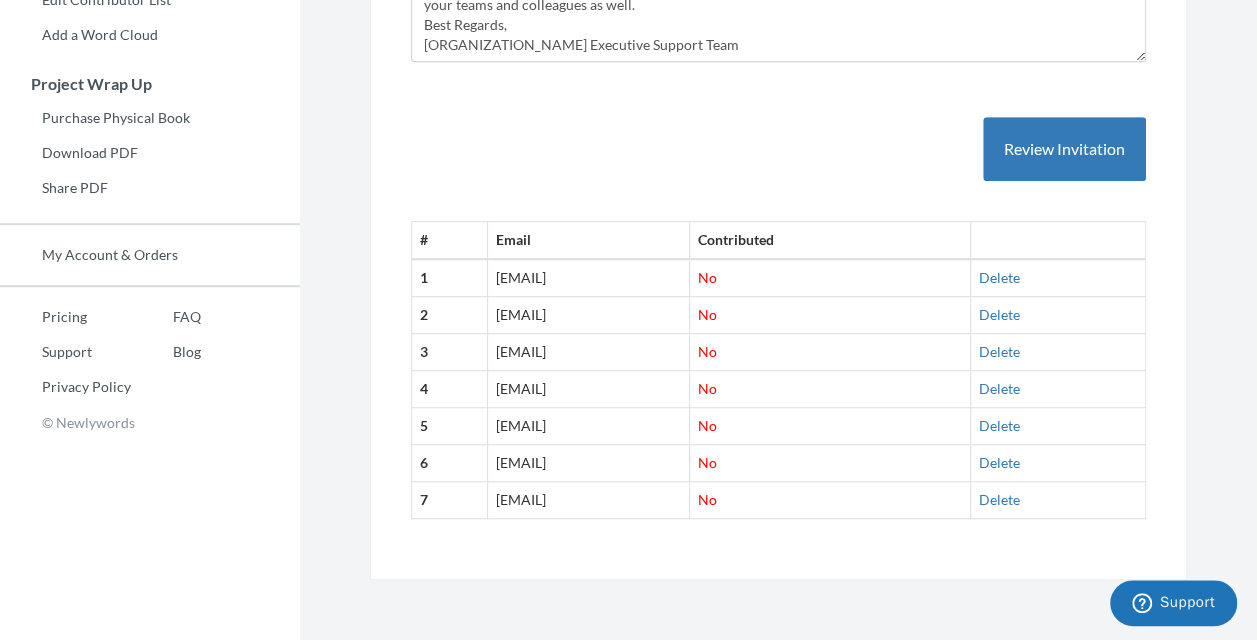 scroll, scrollTop: 526, scrollLeft: 0, axis: vertical 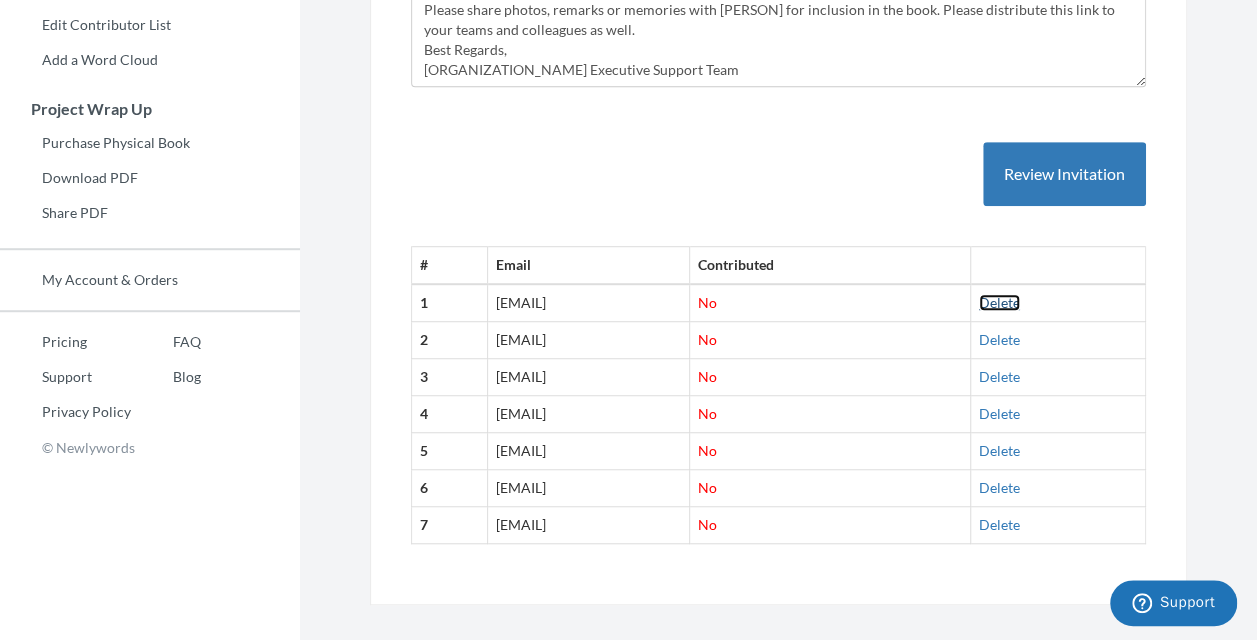 click on "Delete" at bounding box center [999, 302] 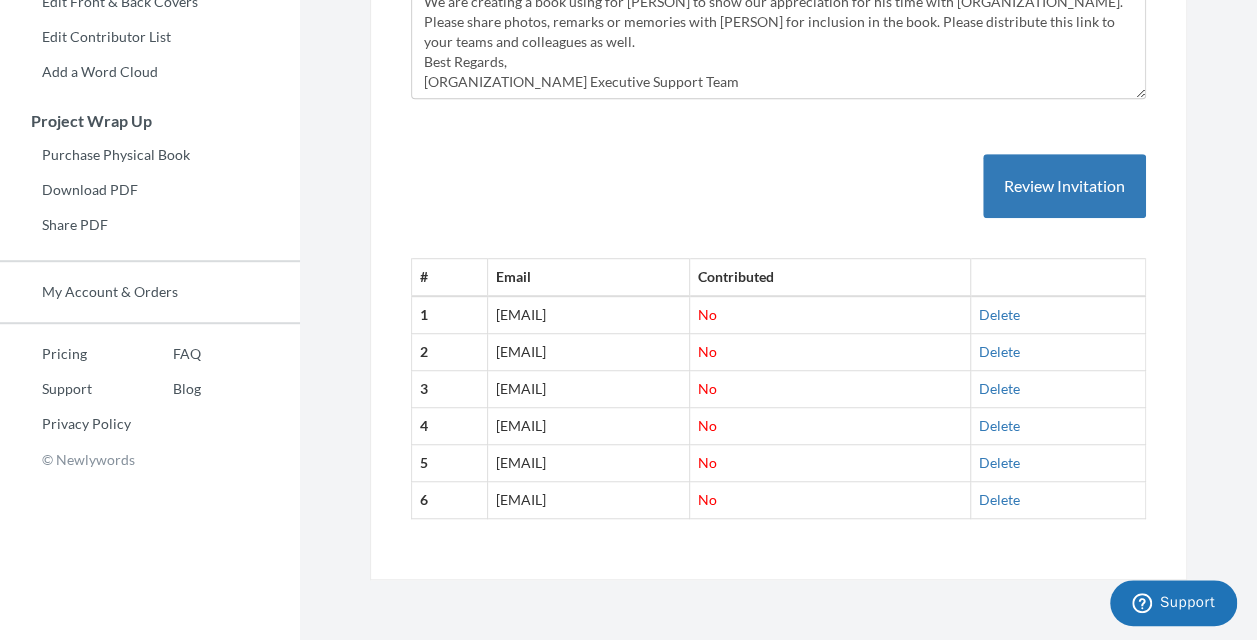 scroll, scrollTop: 490, scrollLeft: 0, axis: vertical 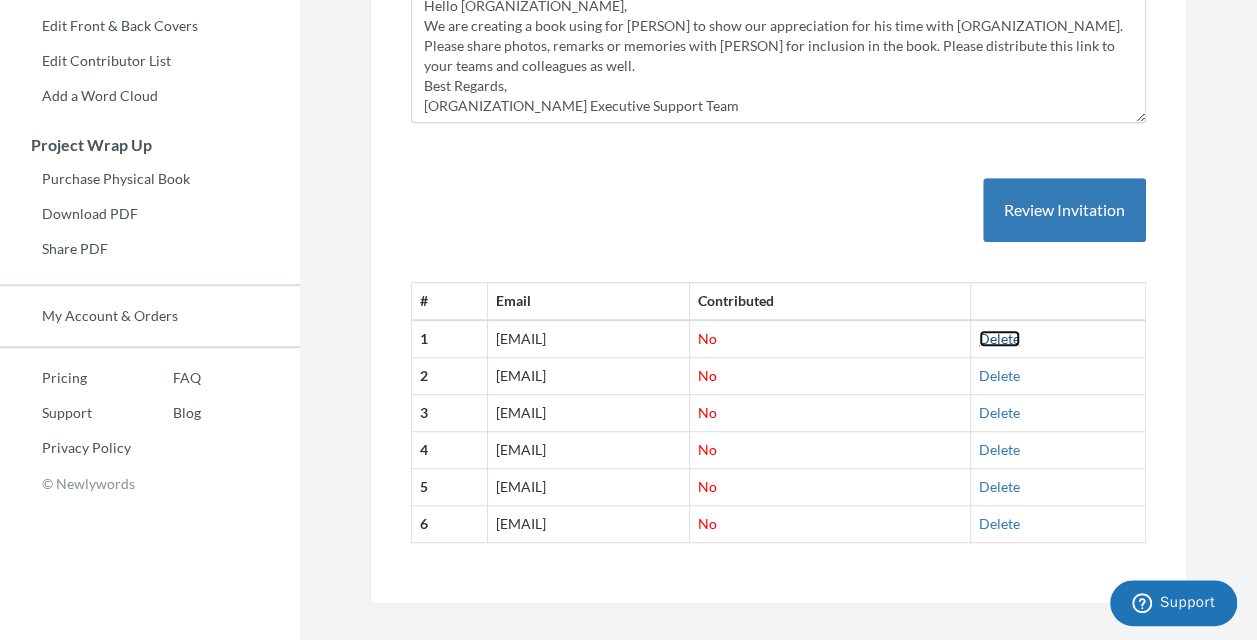 click on "Delete" at bounding box center [999, 338] 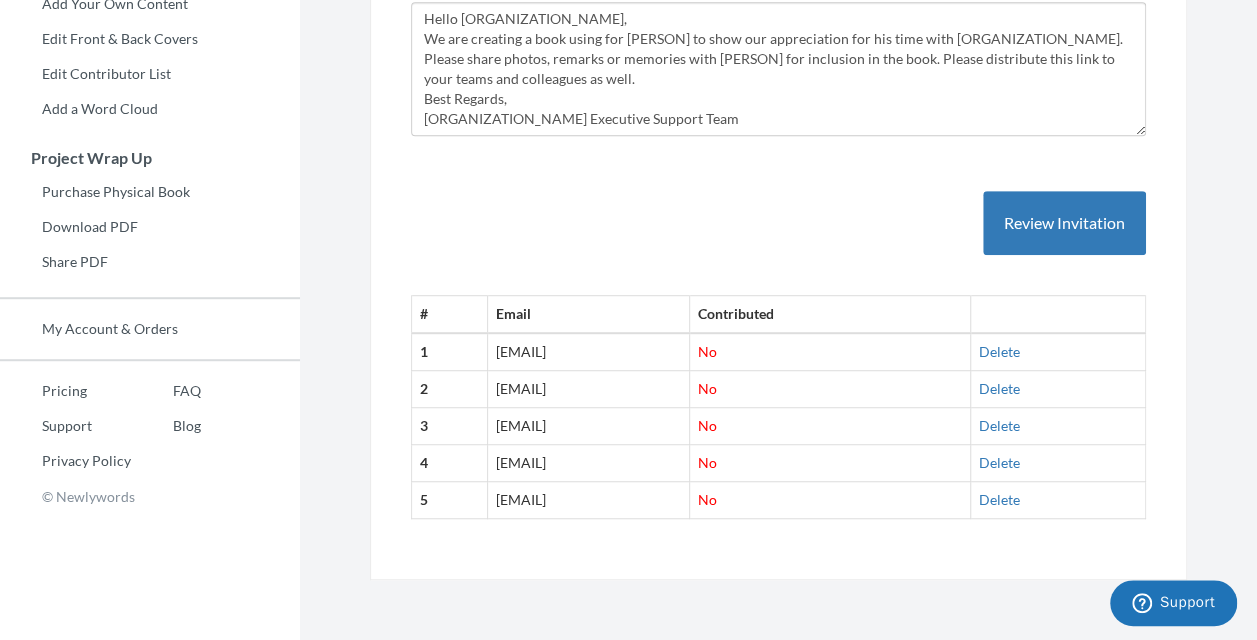 scroll, scrollTop: 453, scrollLeft: 0, axis: vertical 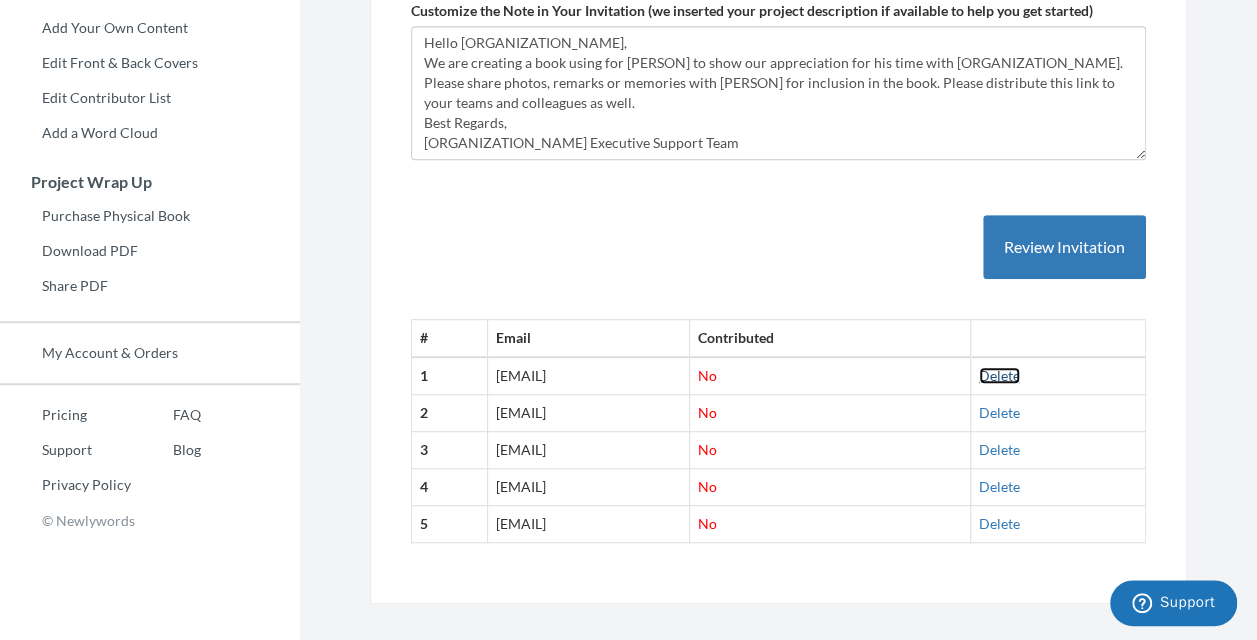 click on "Delete" at bounding box center (999, 375) 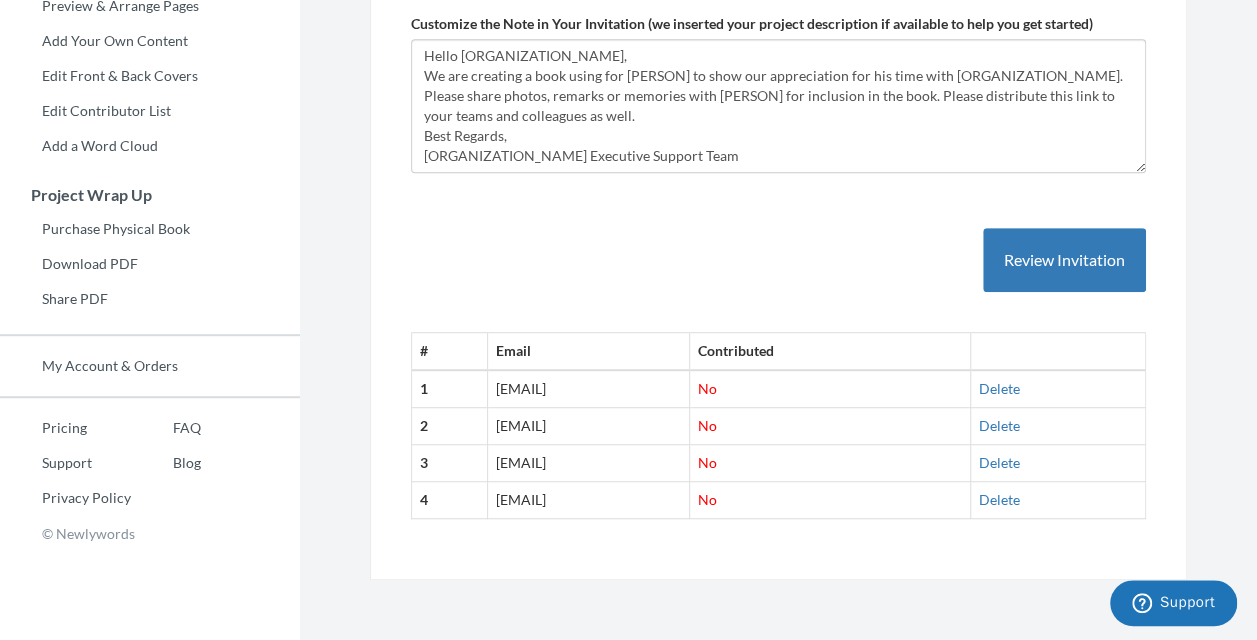 scroll, scrollTop: 416, scrollLeft: 0, axis: vertical 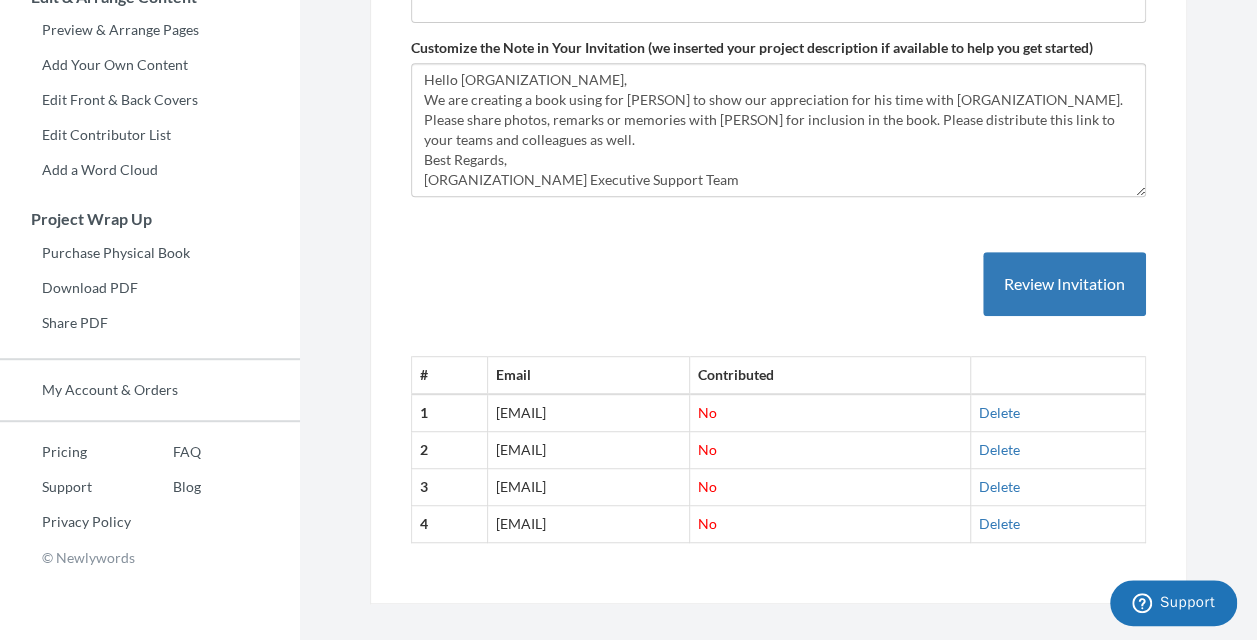 click on "Delete" at bounding box center [1057, 412] 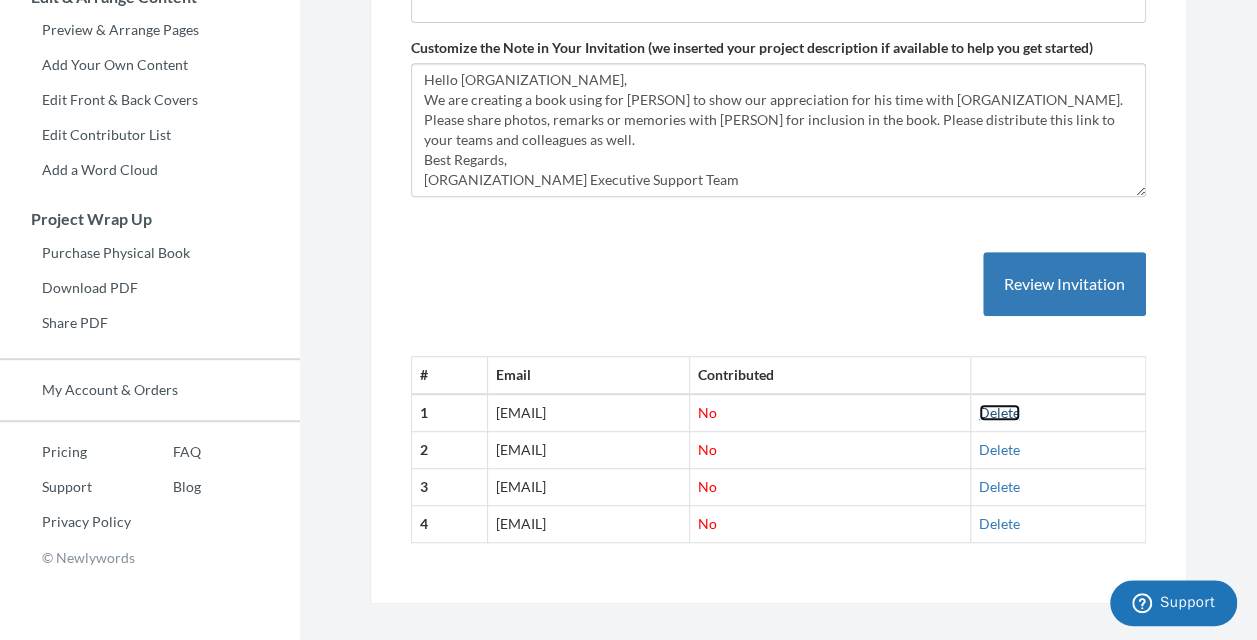 click on "Delete" at bounding box center [999, 412] 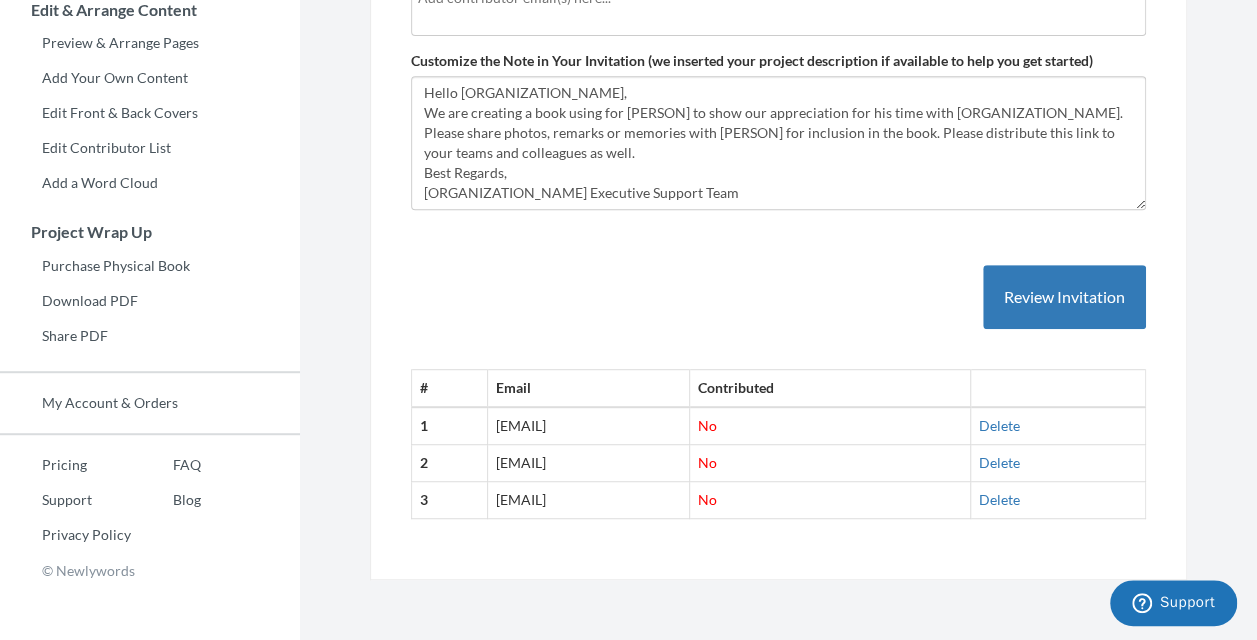 scroll, scrollTop: 380, scrollLeft: 0, axis: vertical 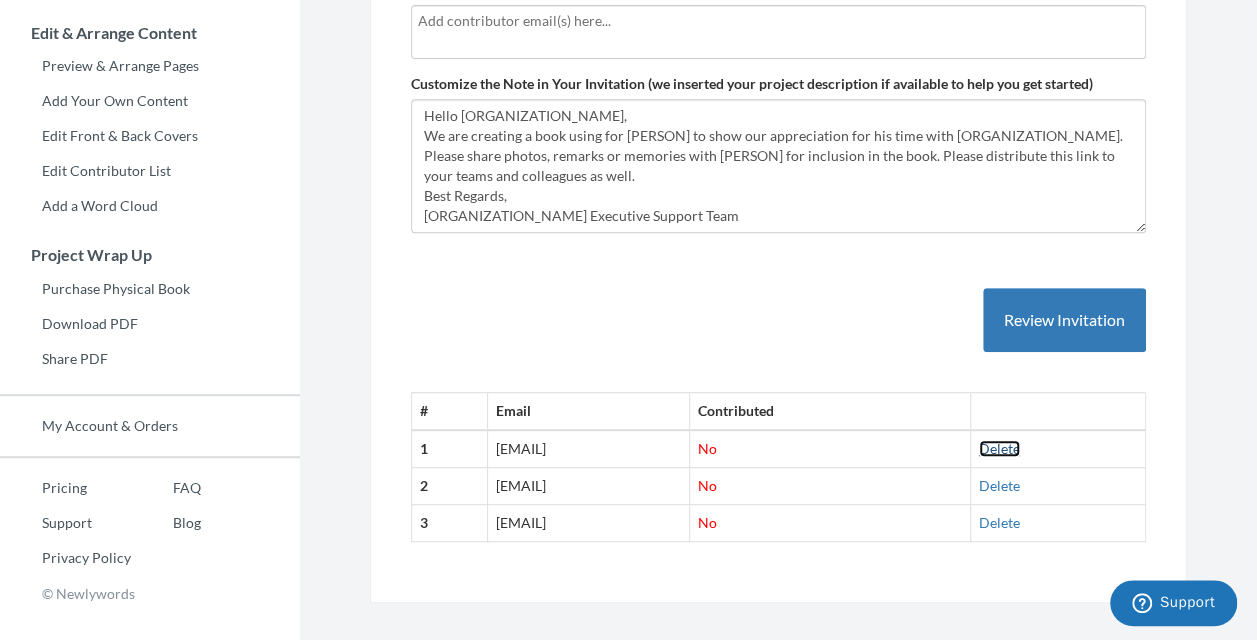 click on "Delete" at bounding box center [999, 448] 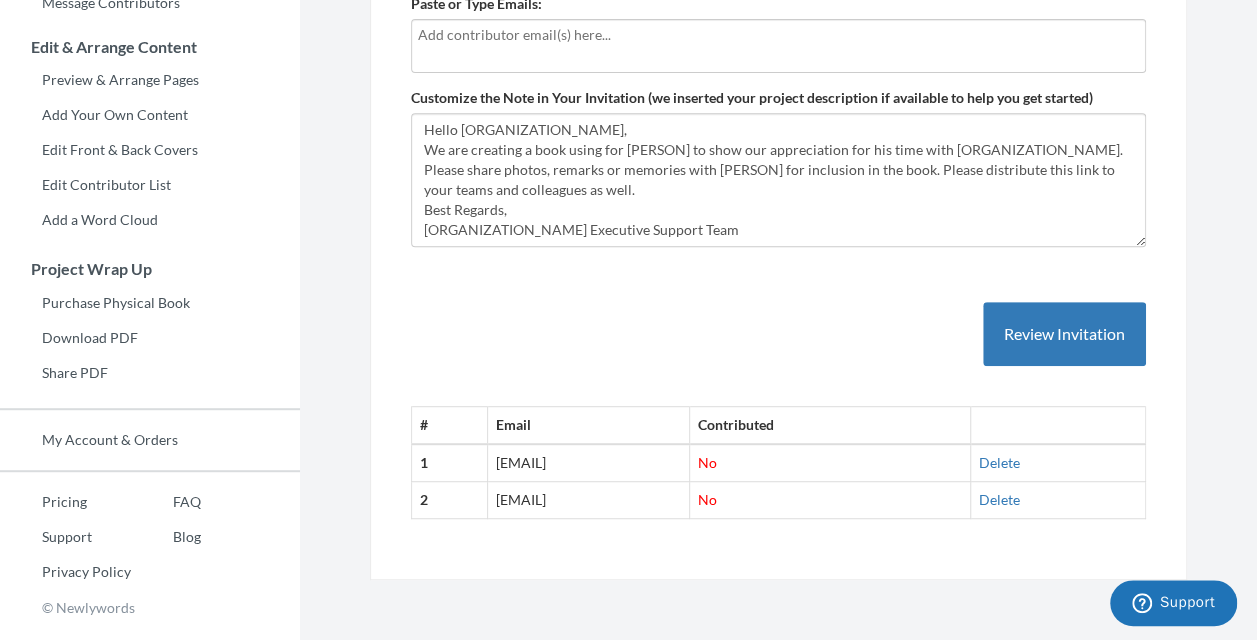 scroll, scrollTop: 353, scrollLeft: 0, axis: vertical 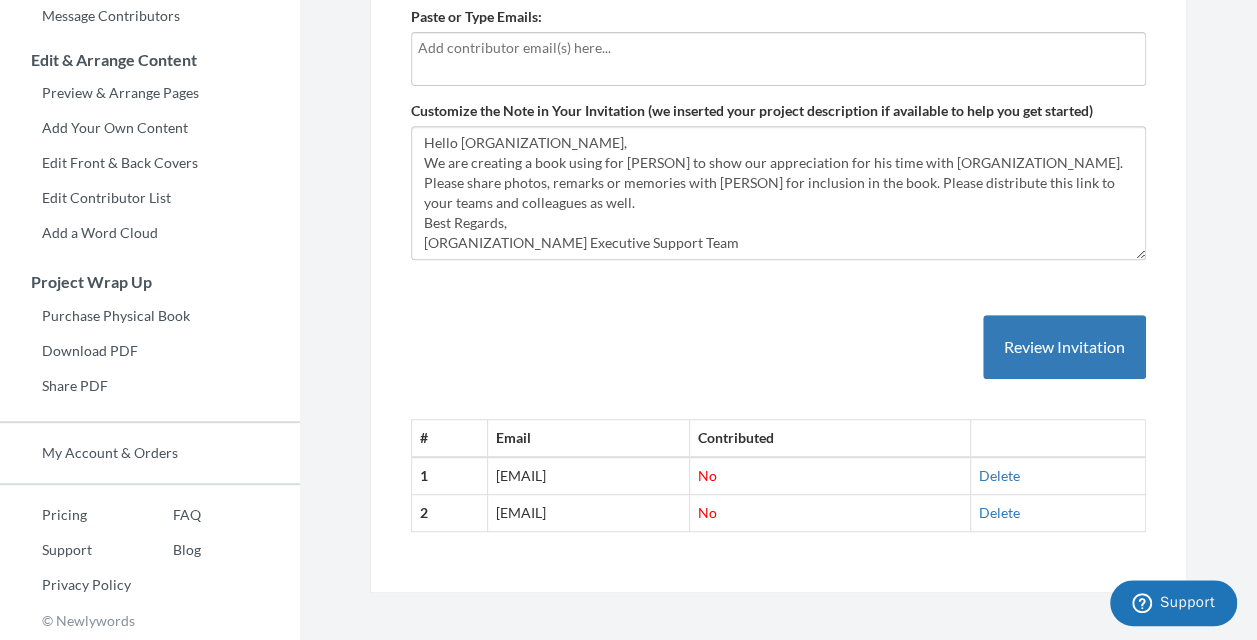 click on "Delete" at bounding box center [1057, 475] 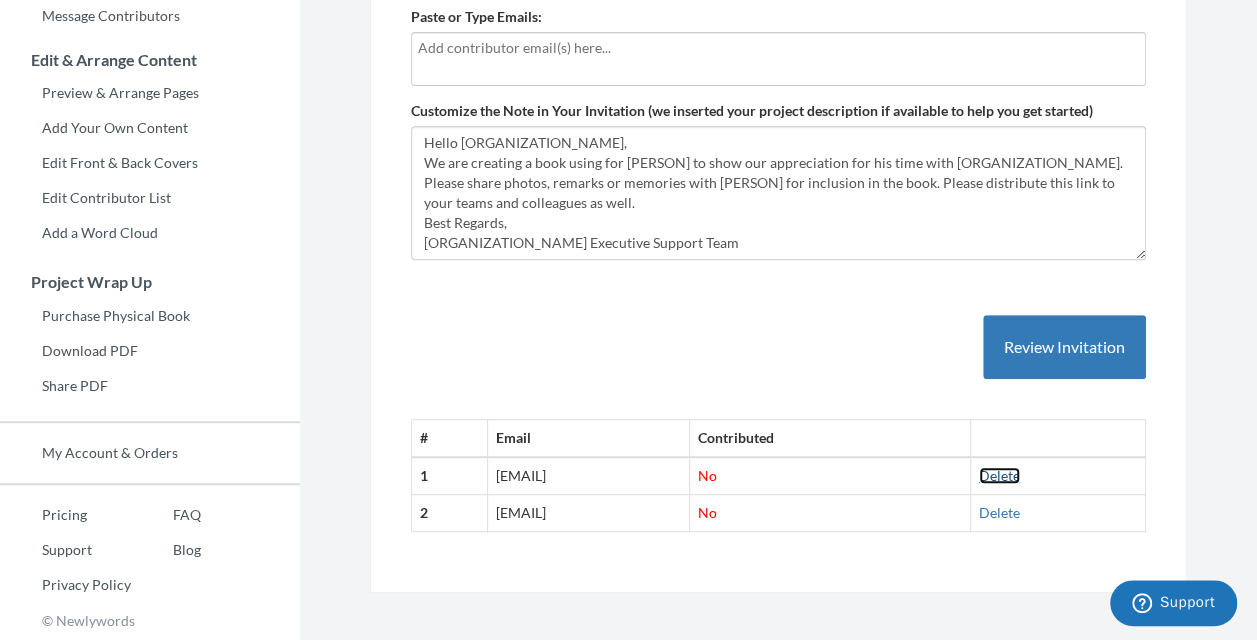 click on "Delete" at bounding box center (999, 475) 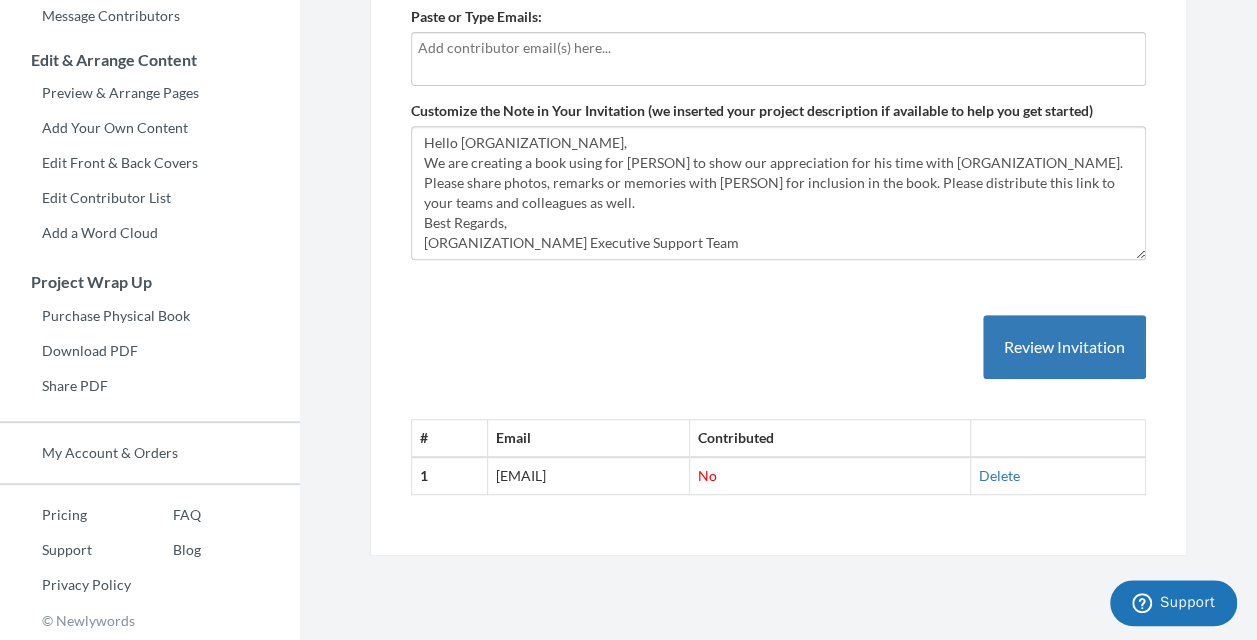 click on "Delete" at bounding box center (1057, 475) 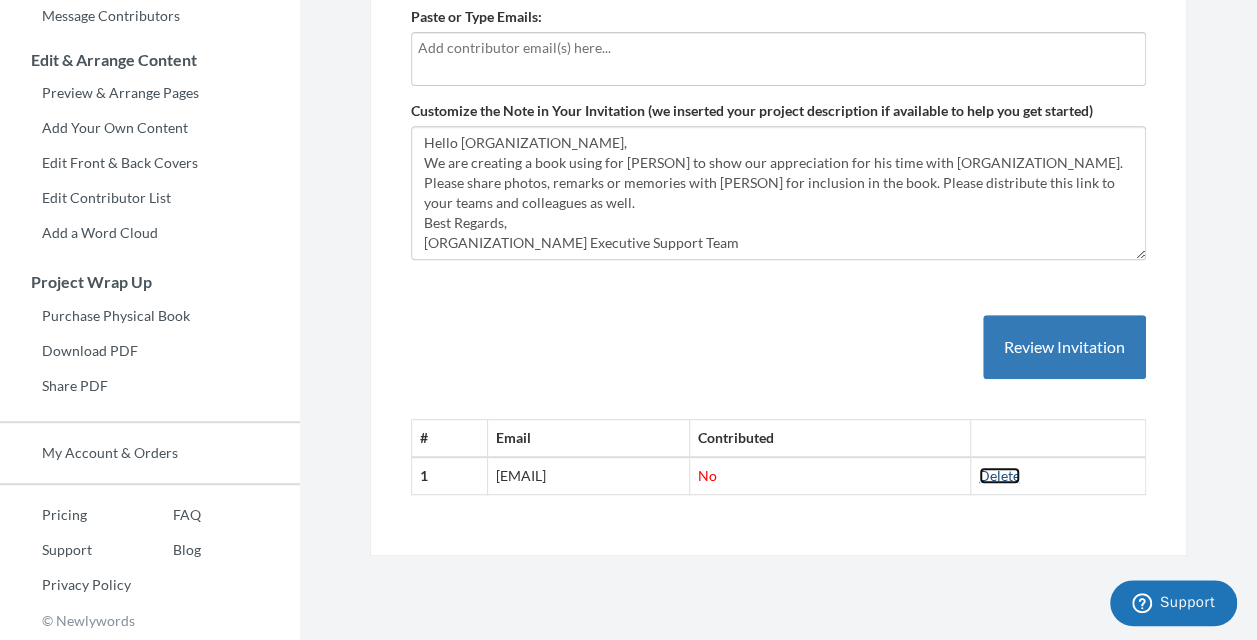 click on "Delete" at bounding box center [999, 475] 